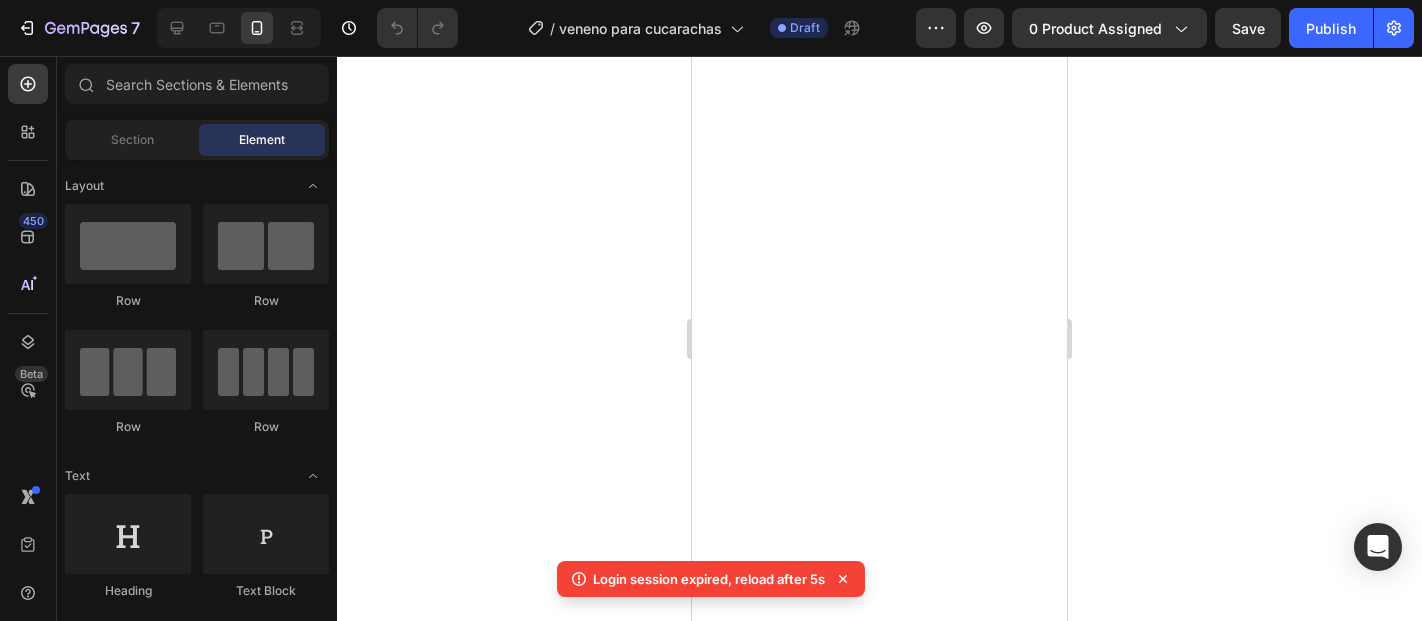 scroll, scrollTop: 0, scrollLeft: 0, axis: both 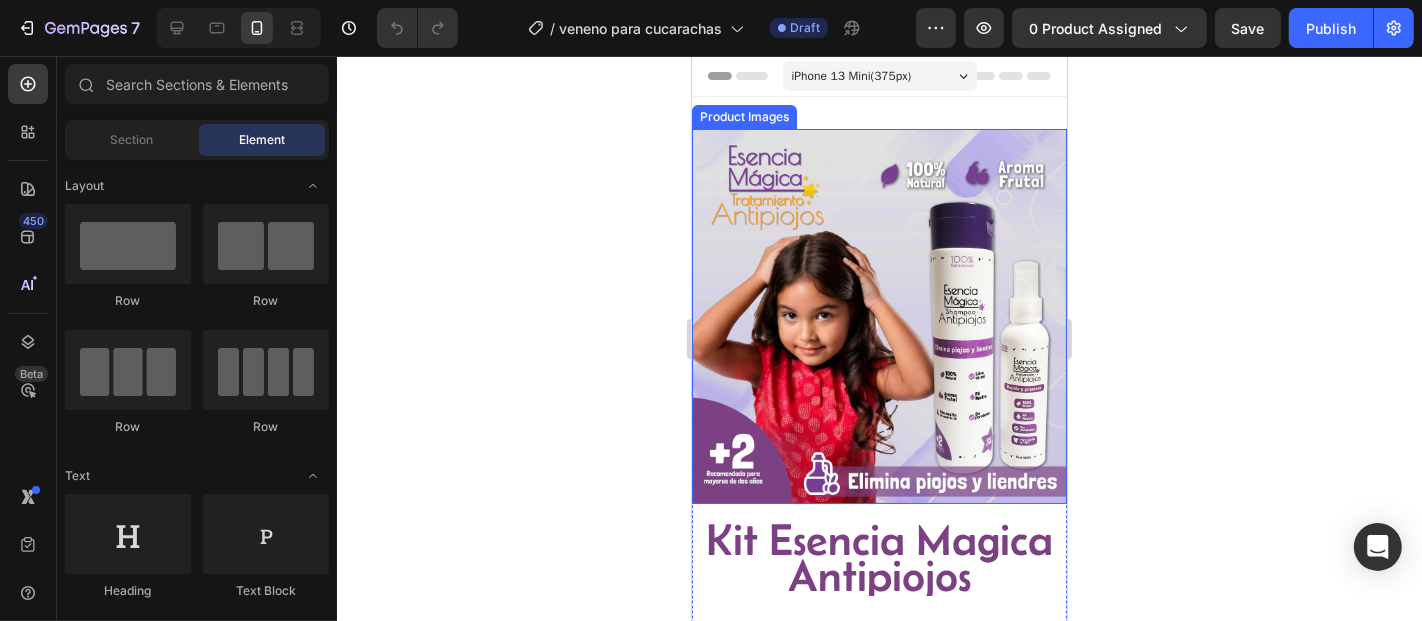 click at bounding box center [878, 315] 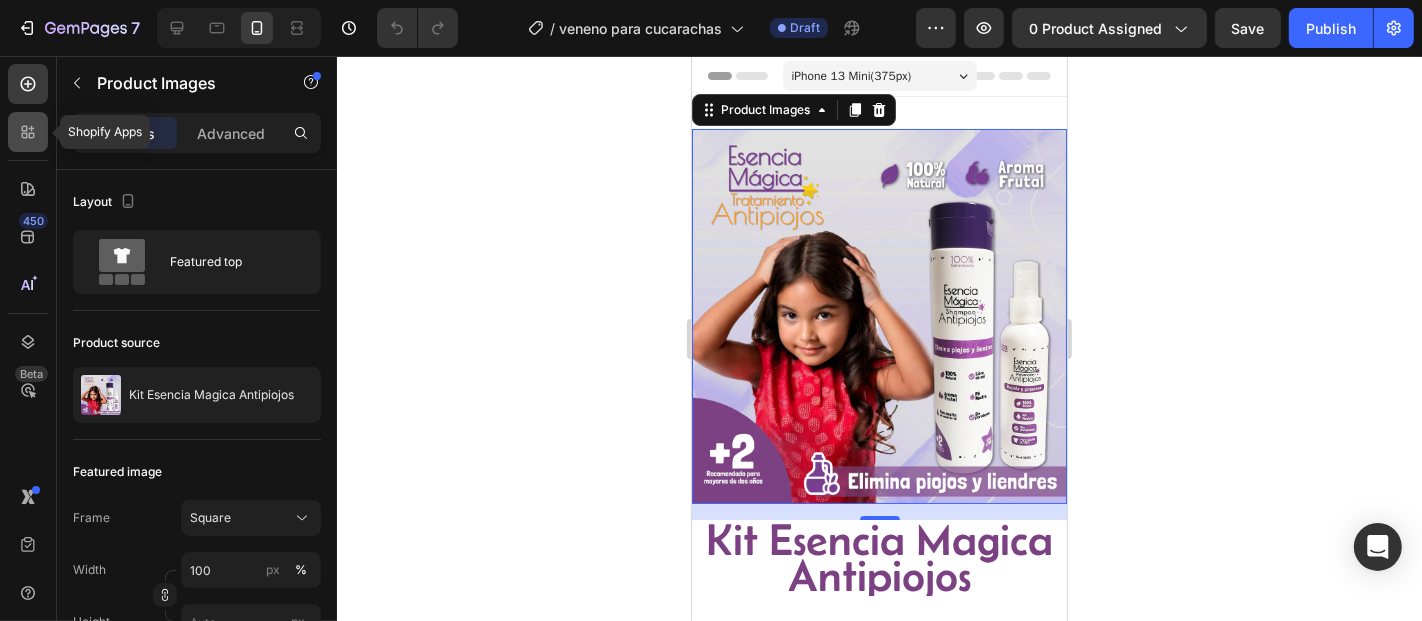 click 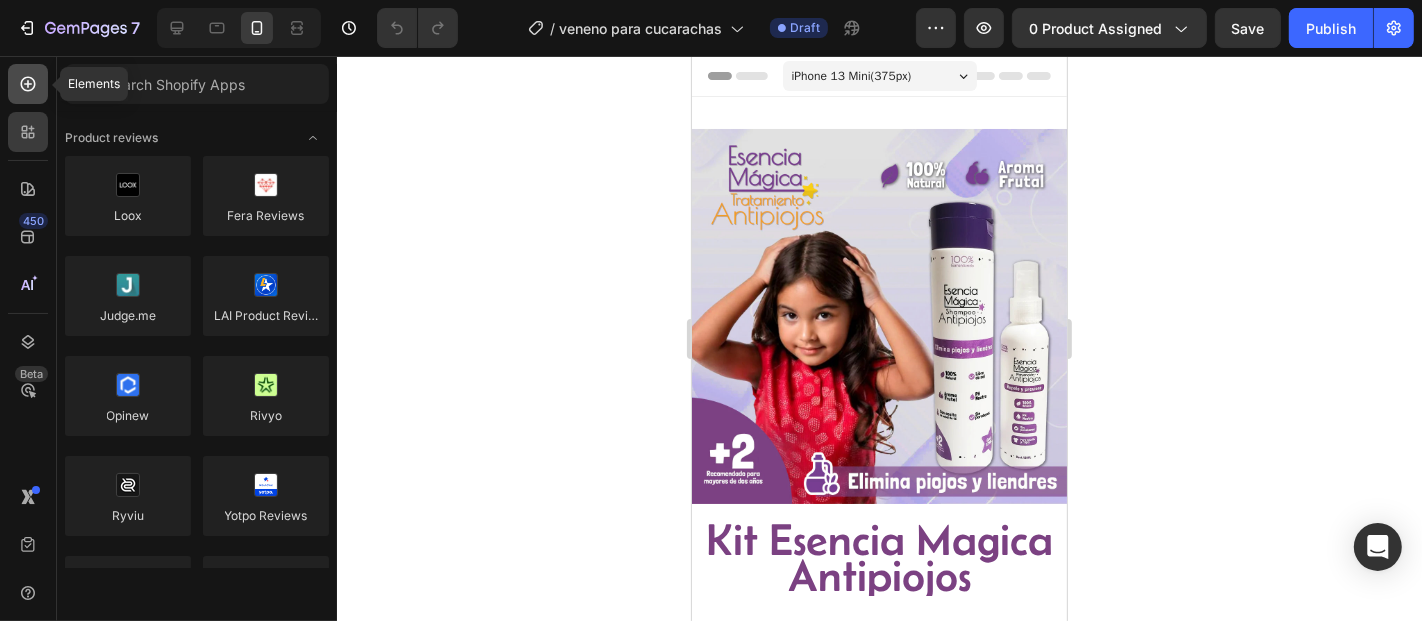 click 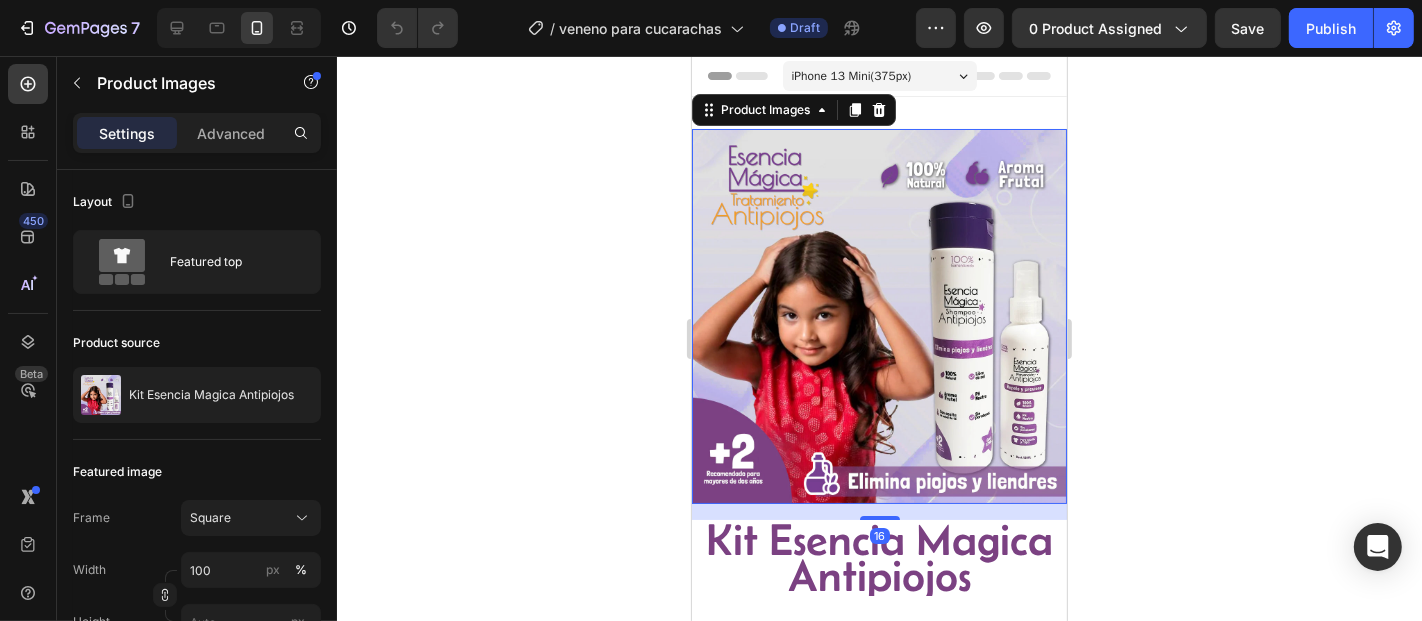 click at bounding box center (878, 315) 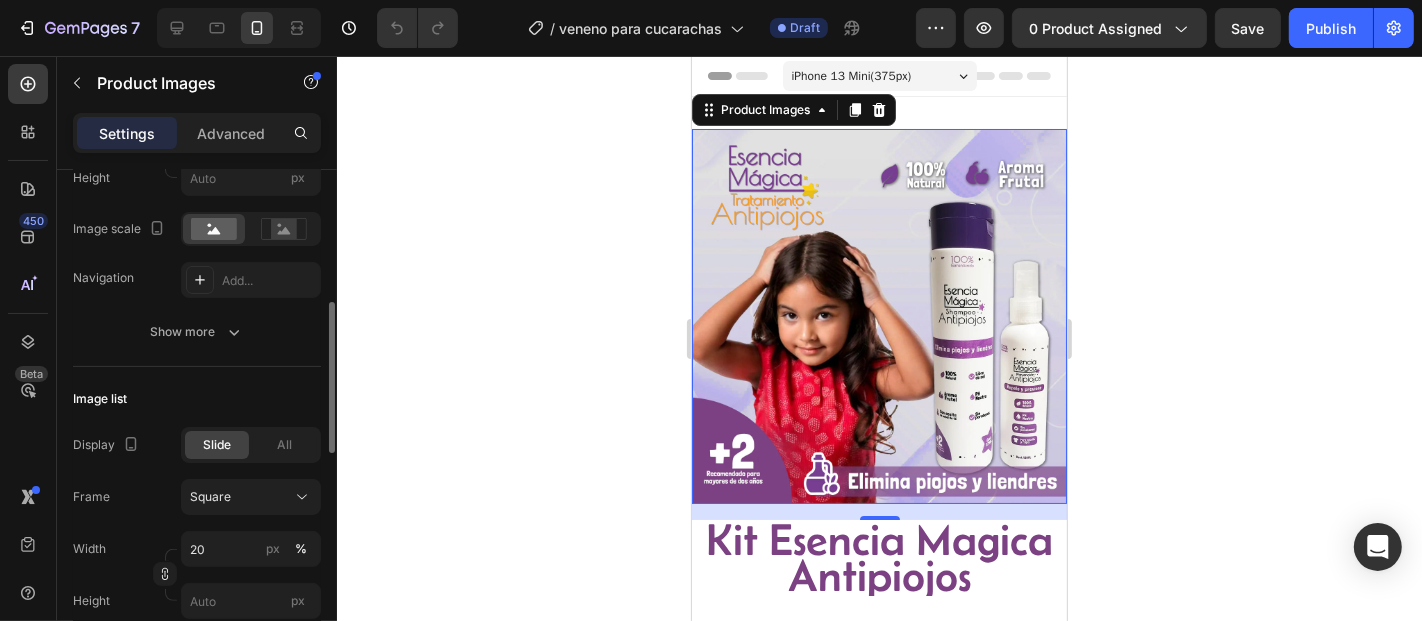 scroll, scrollTop: 0, scrollLeft: 0, axis: both 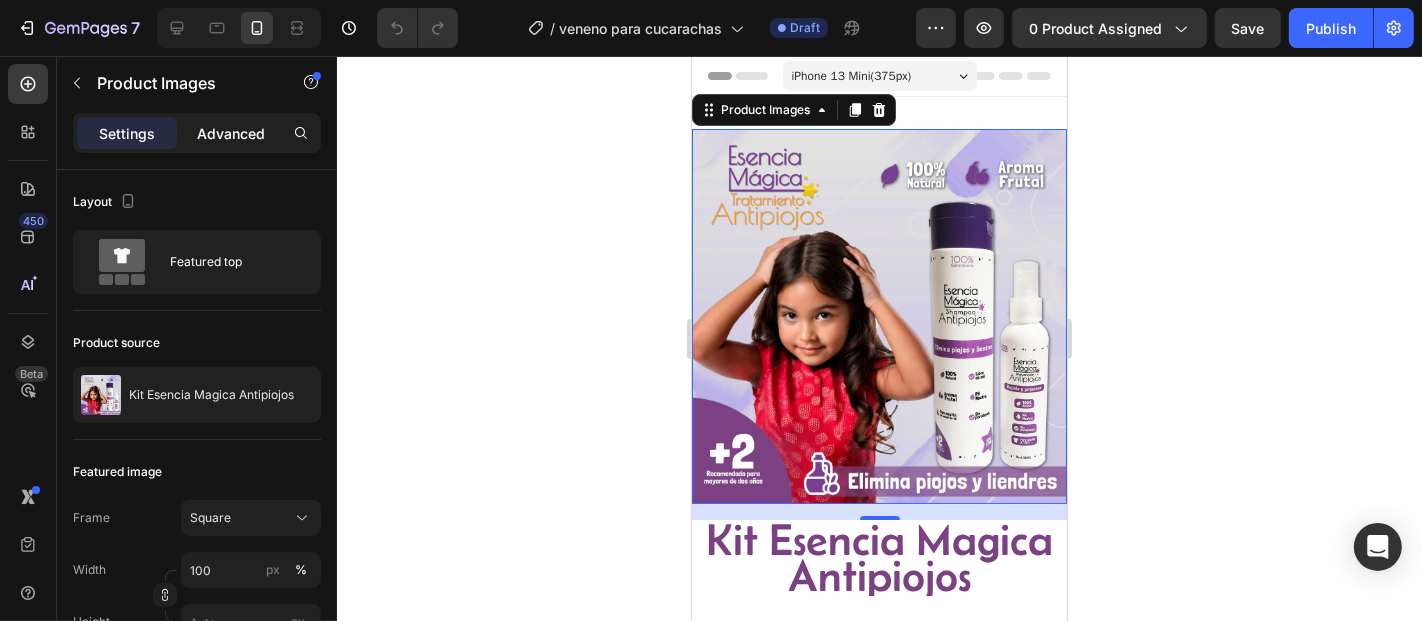 click on "Advanced" 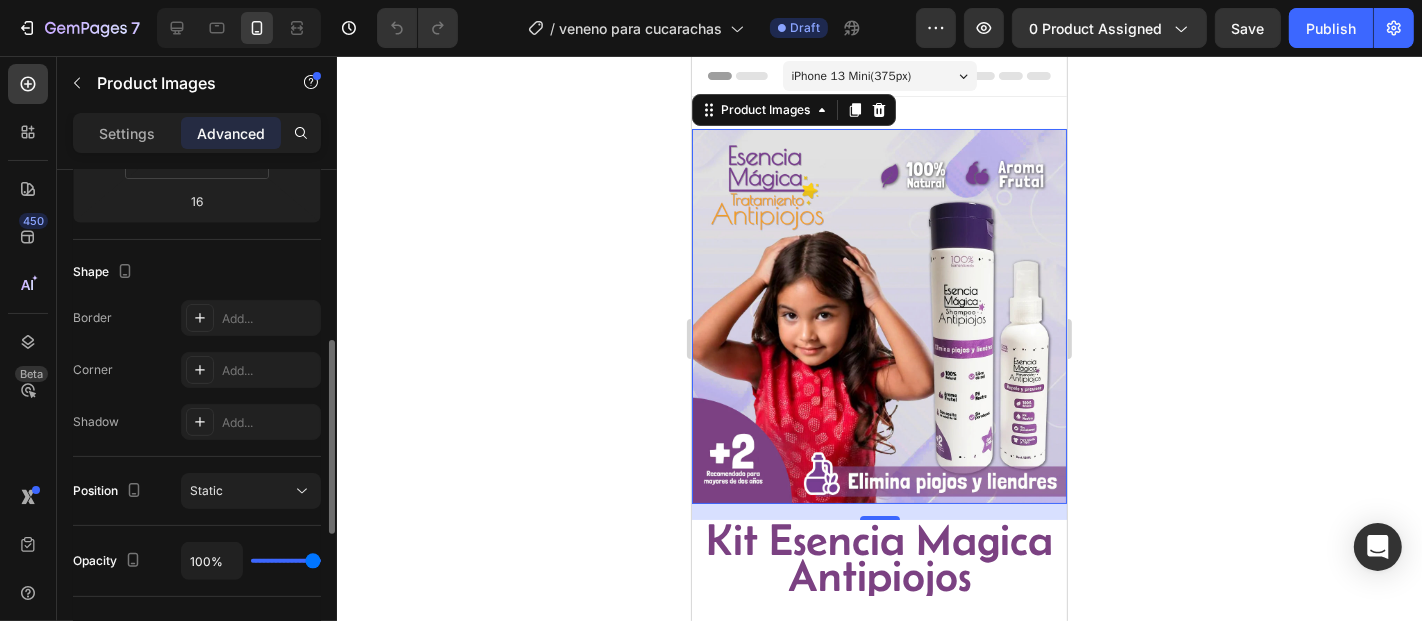 scroll, scrollTop: 0, scrollLeft: 0, axis: both 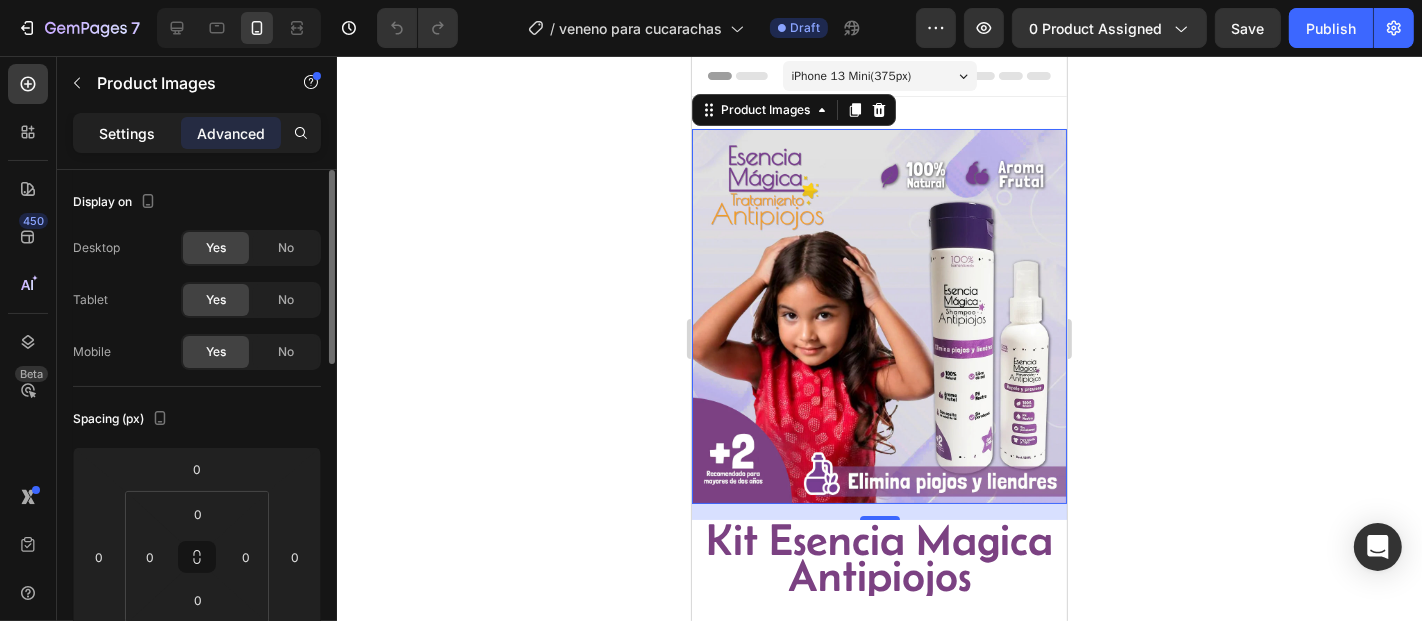 click on "Settings" at bounding box center [127, 133] 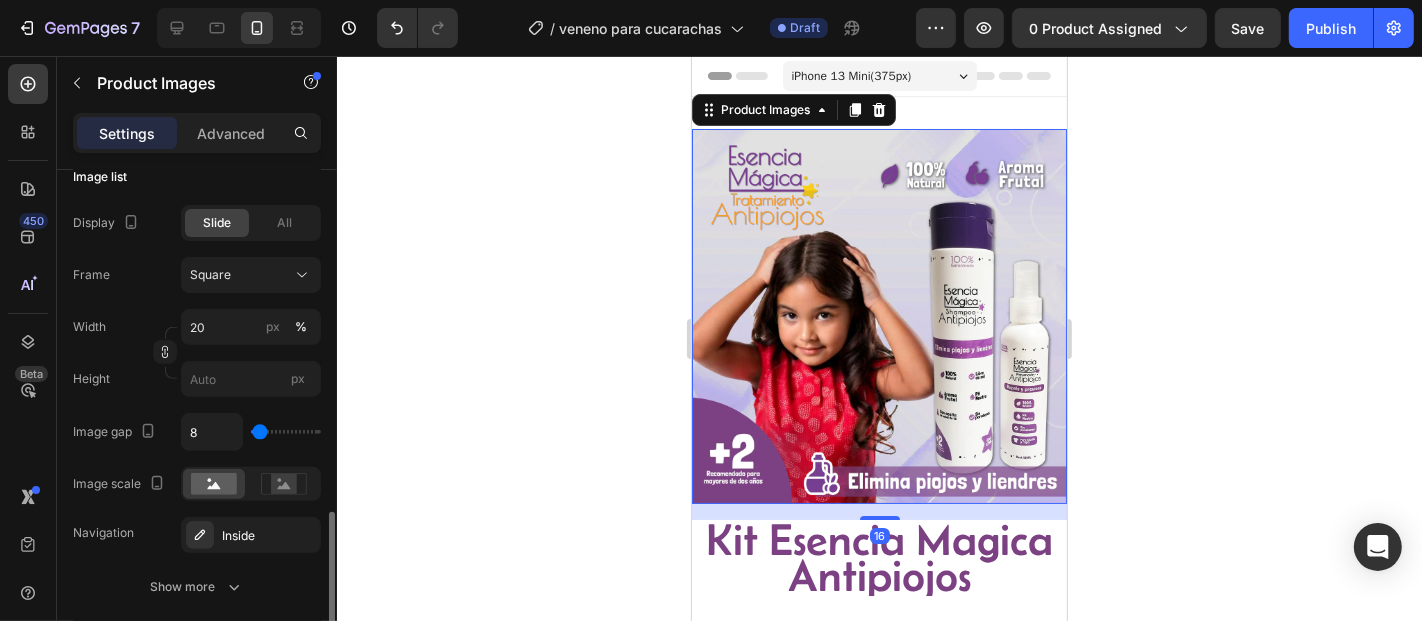 scroll, scrollTop: 1203, scrollLeft: 0, axis: vertical 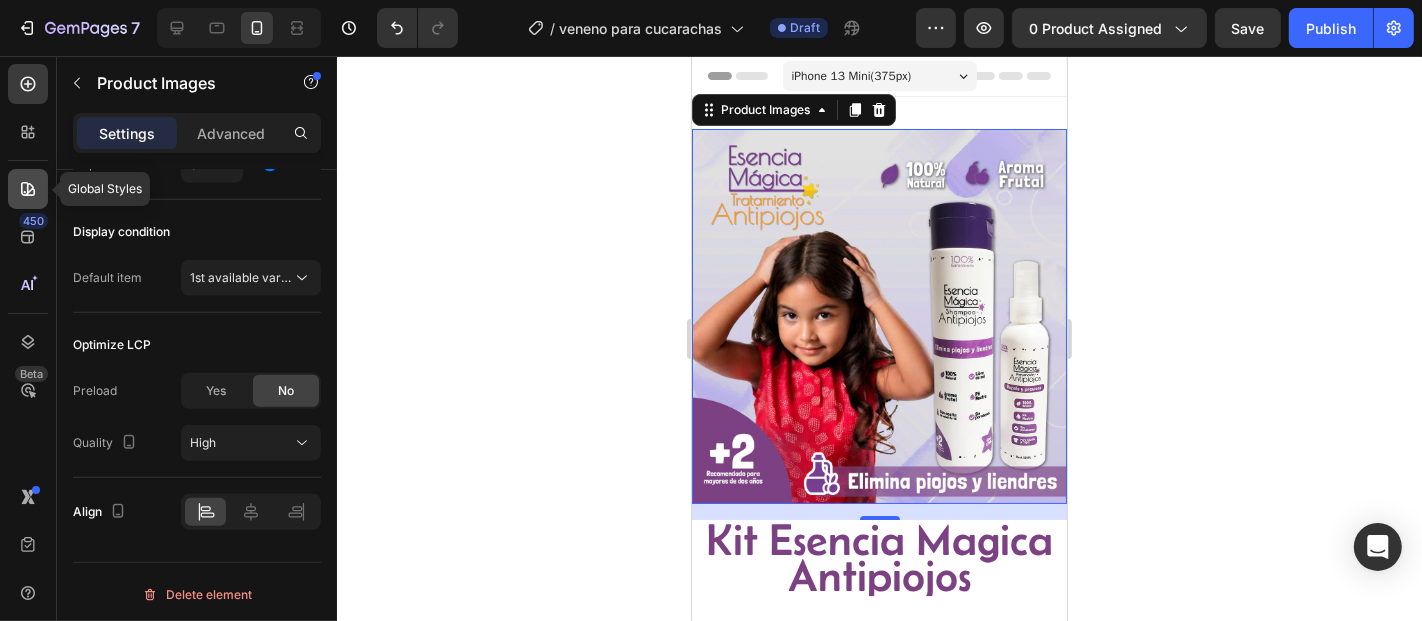 click 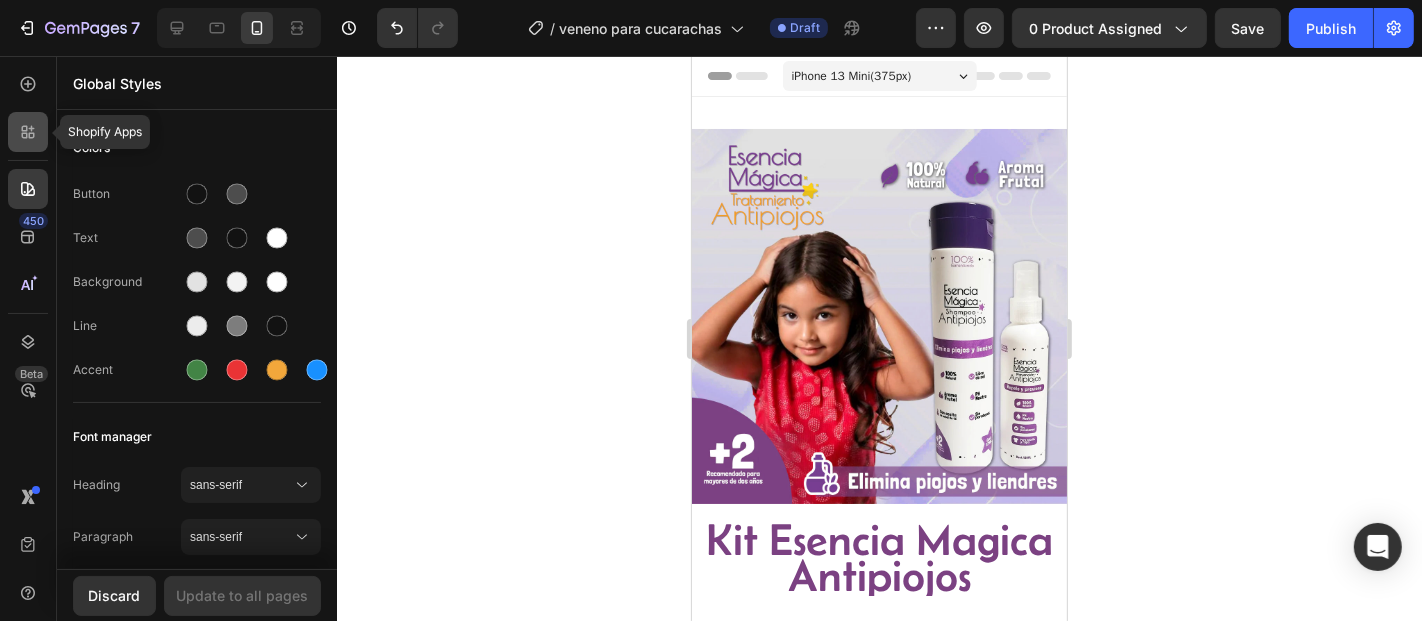 click 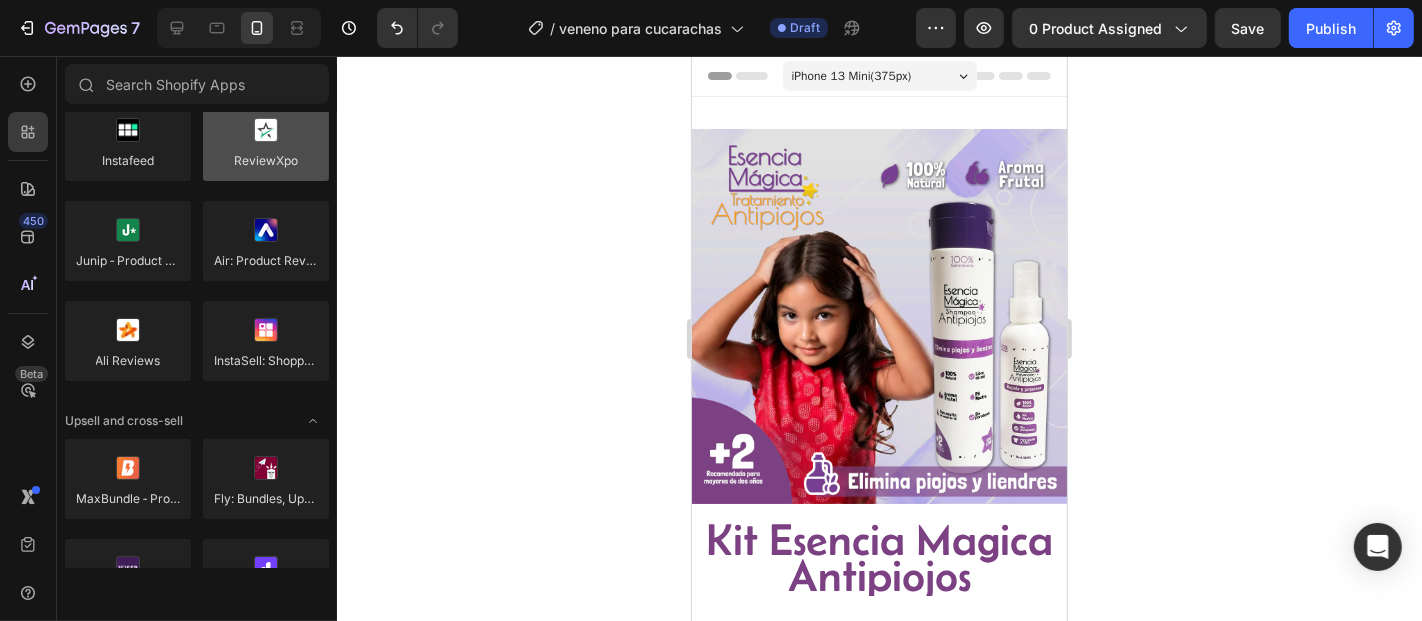 scroll, scrollTop: 0, scrollLeft: 0, axis: both 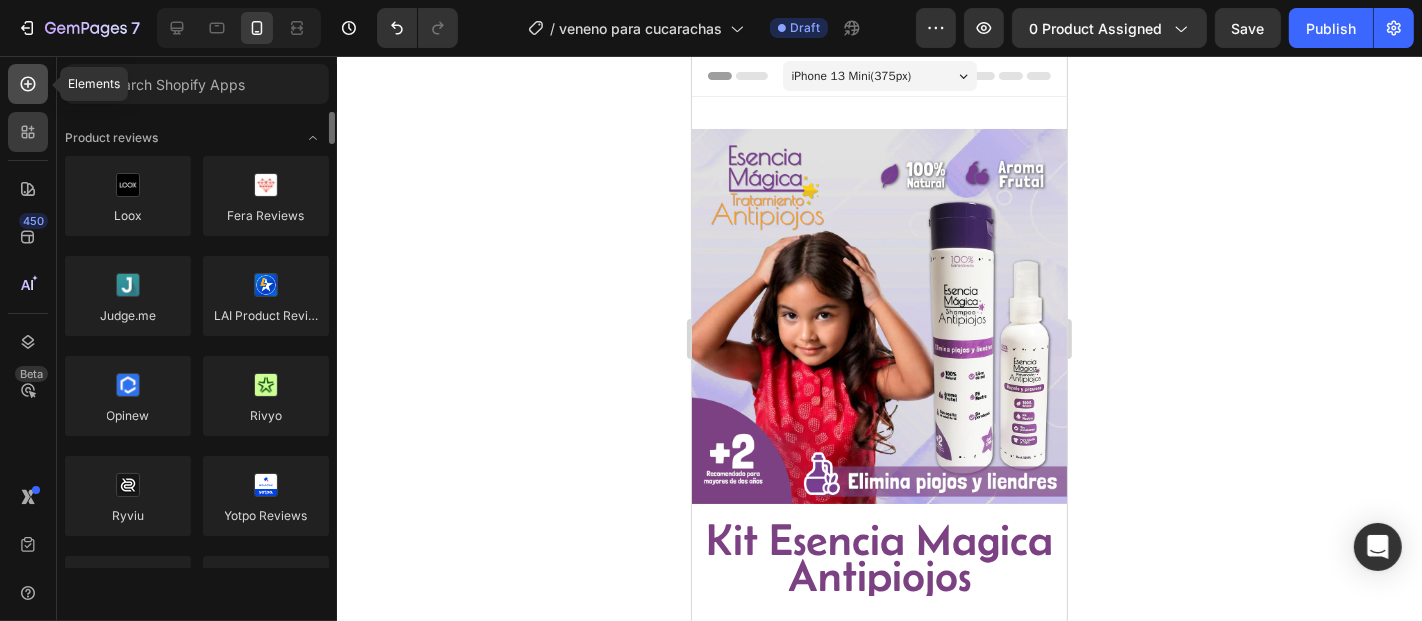 click 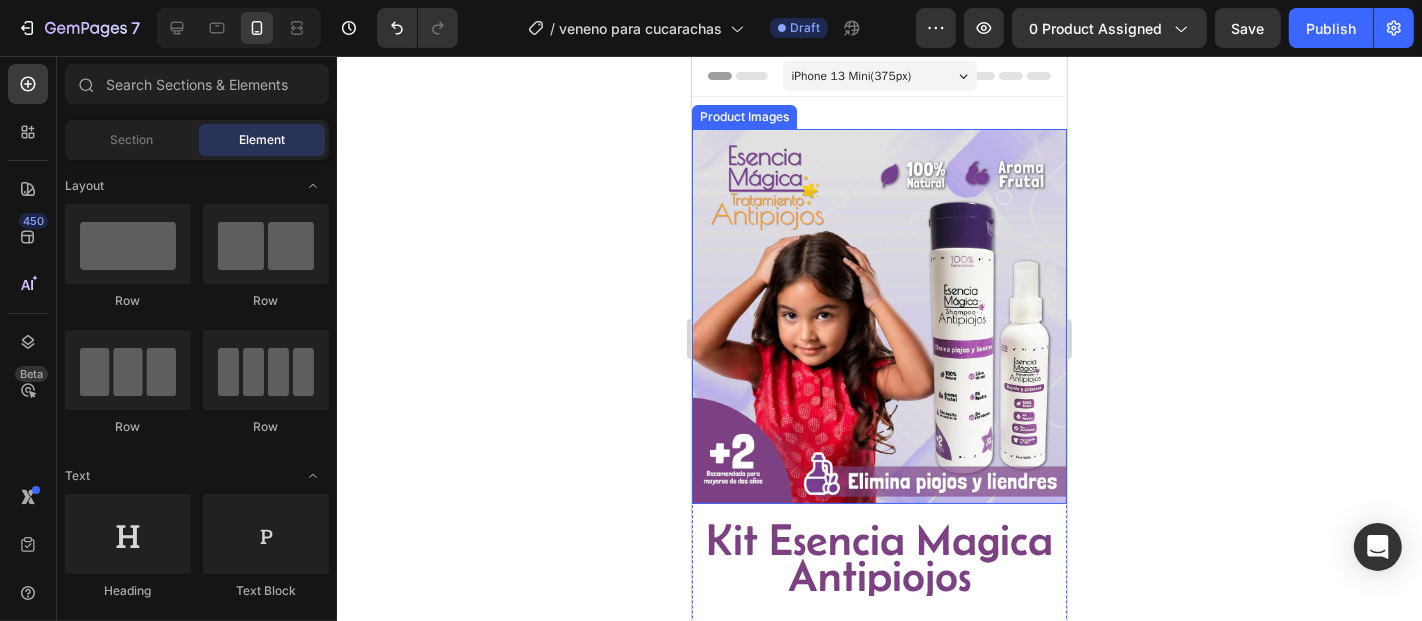 click at bounding box center [878, 315] 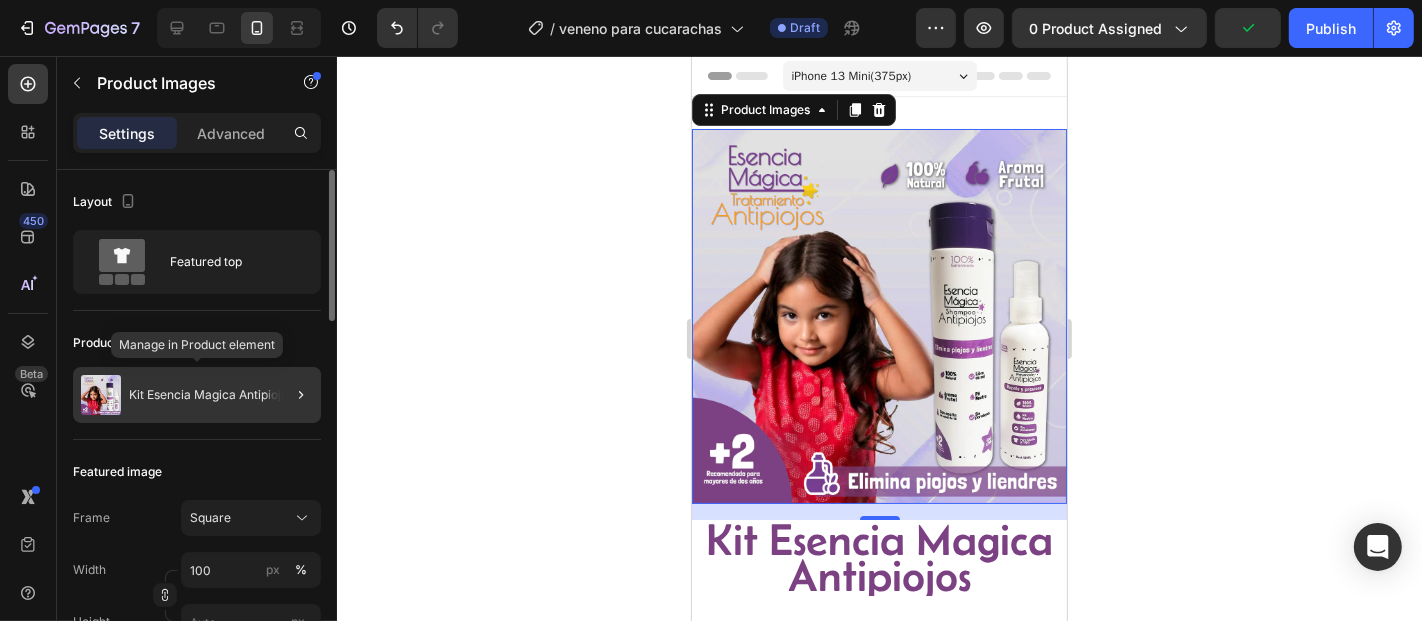 click at bounding box center [101, 395] 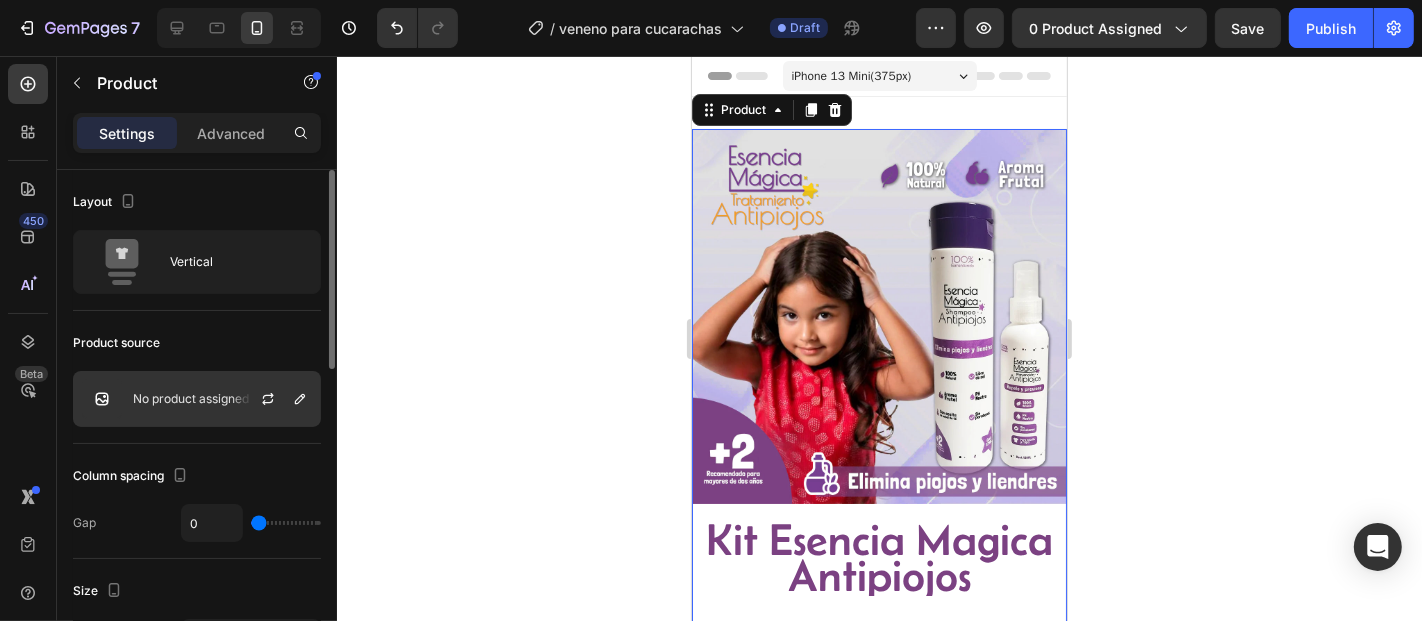 click at bounding box center [102, 399] 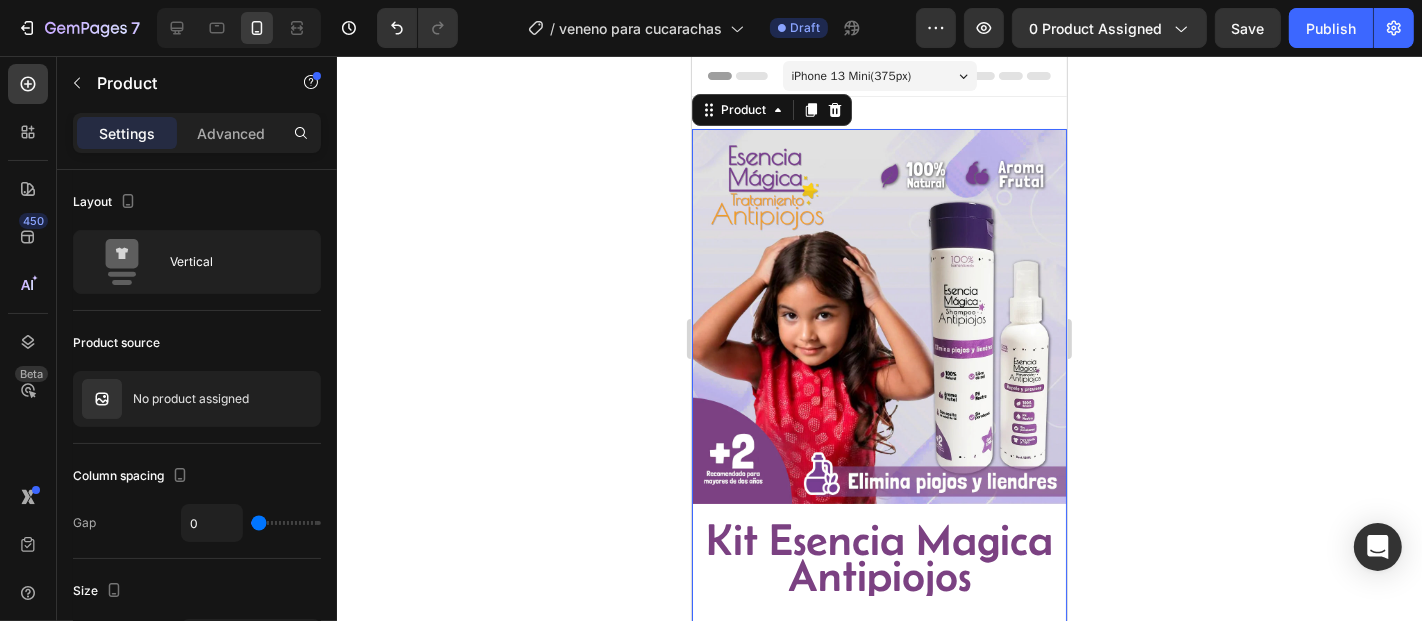 click 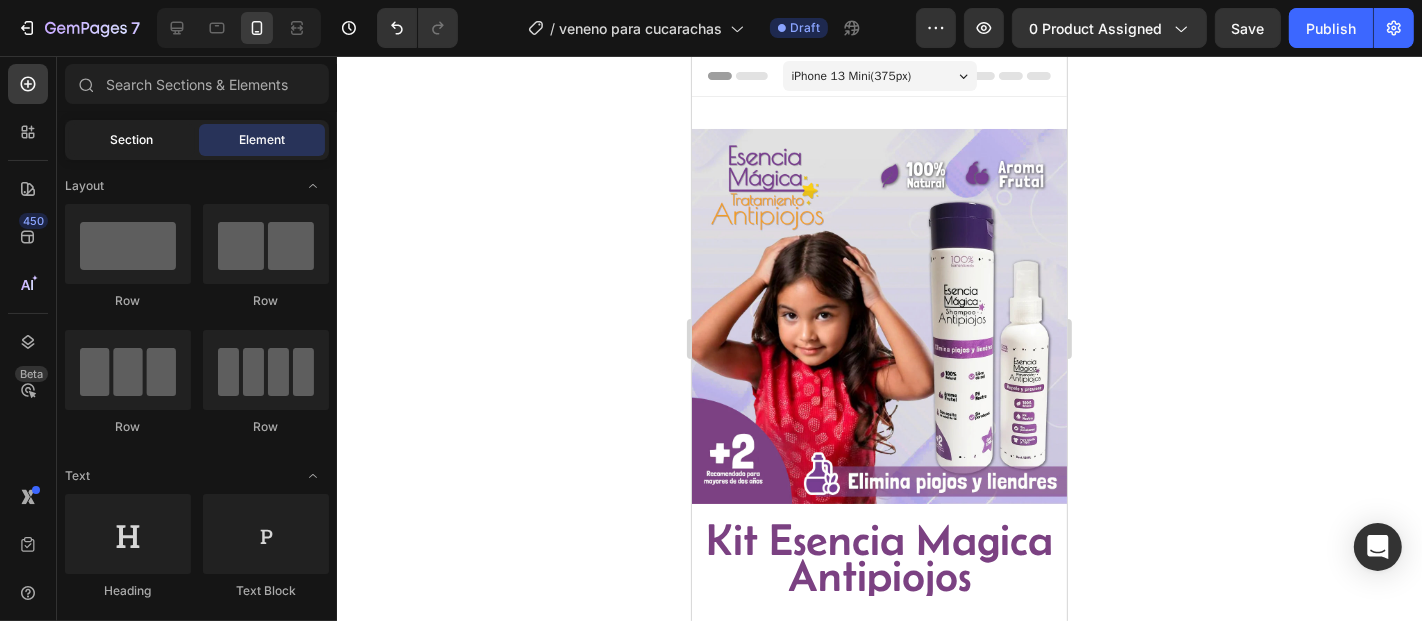 click on "Section" at bounding box center (132, 140) 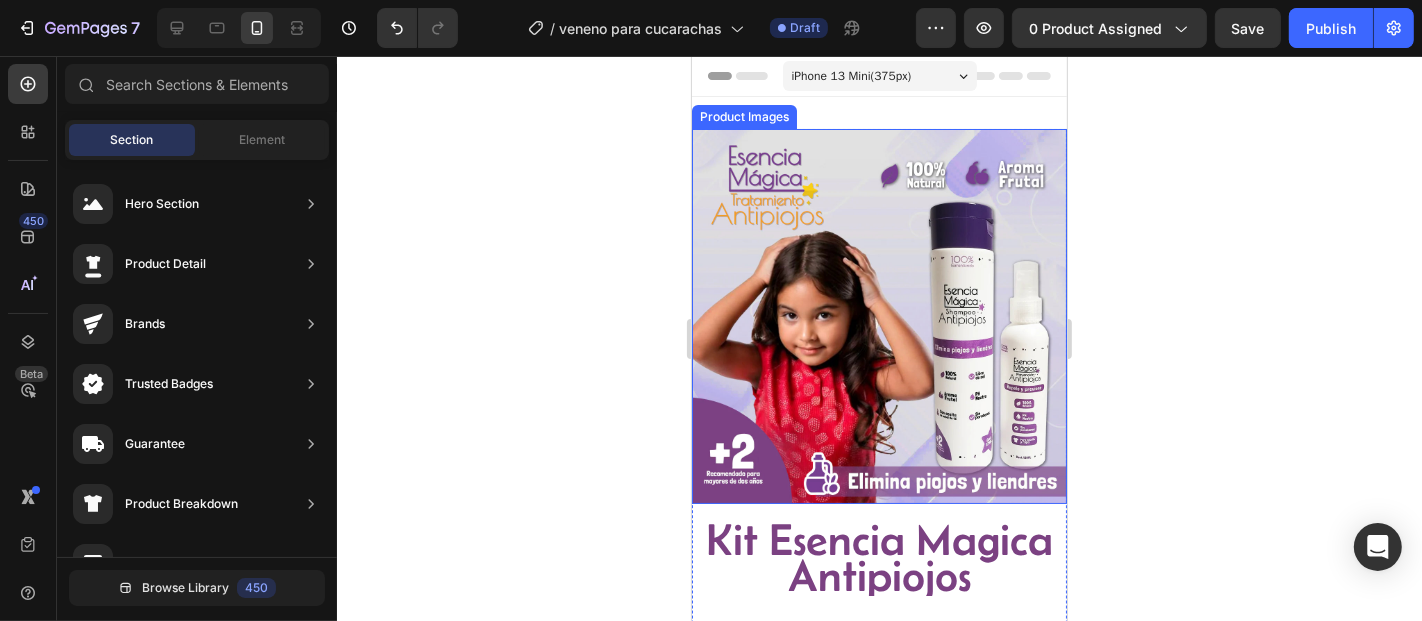 click at bounding box center [878, 315] 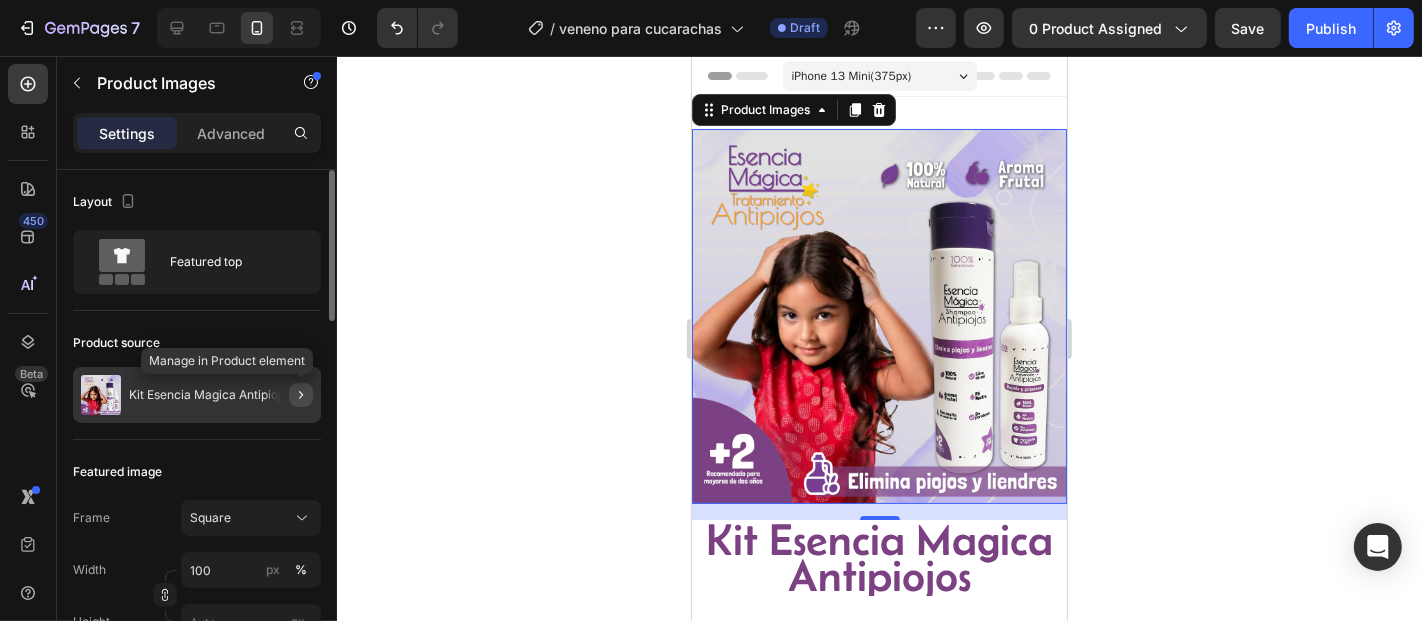 click 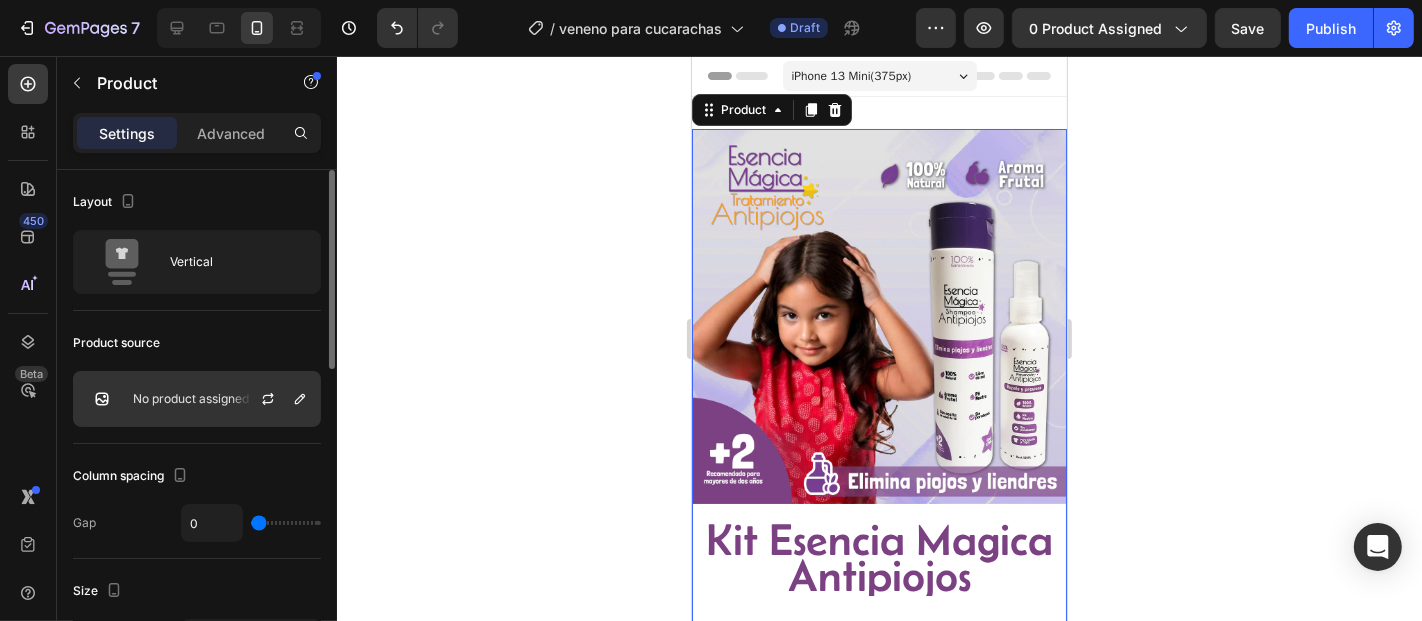 click at bounding box center [102, 399] 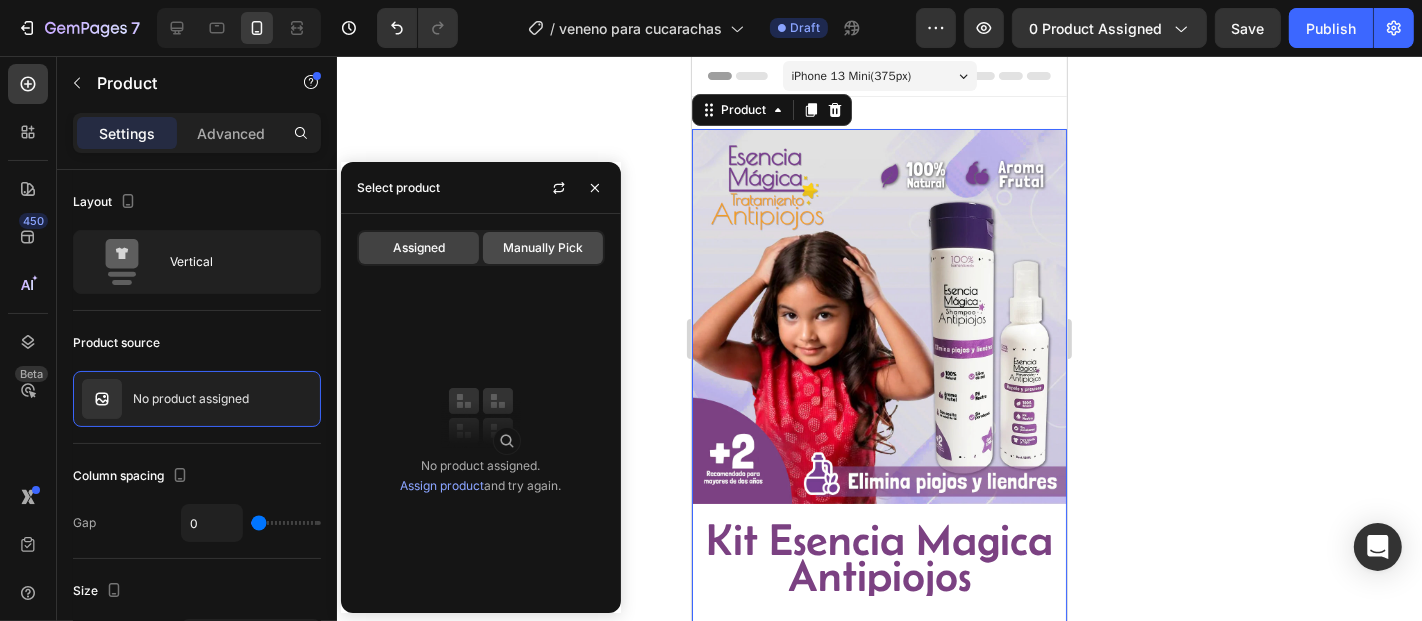 click on "Manually Pick" 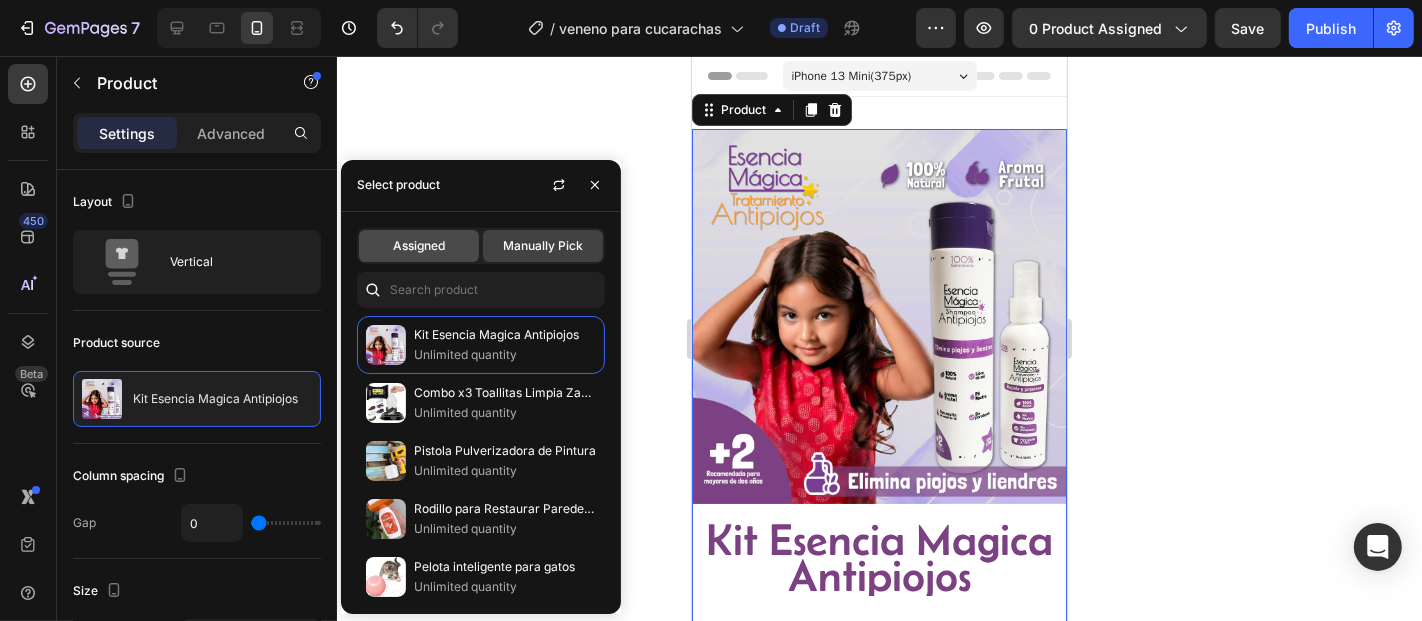 click on "Assigned" 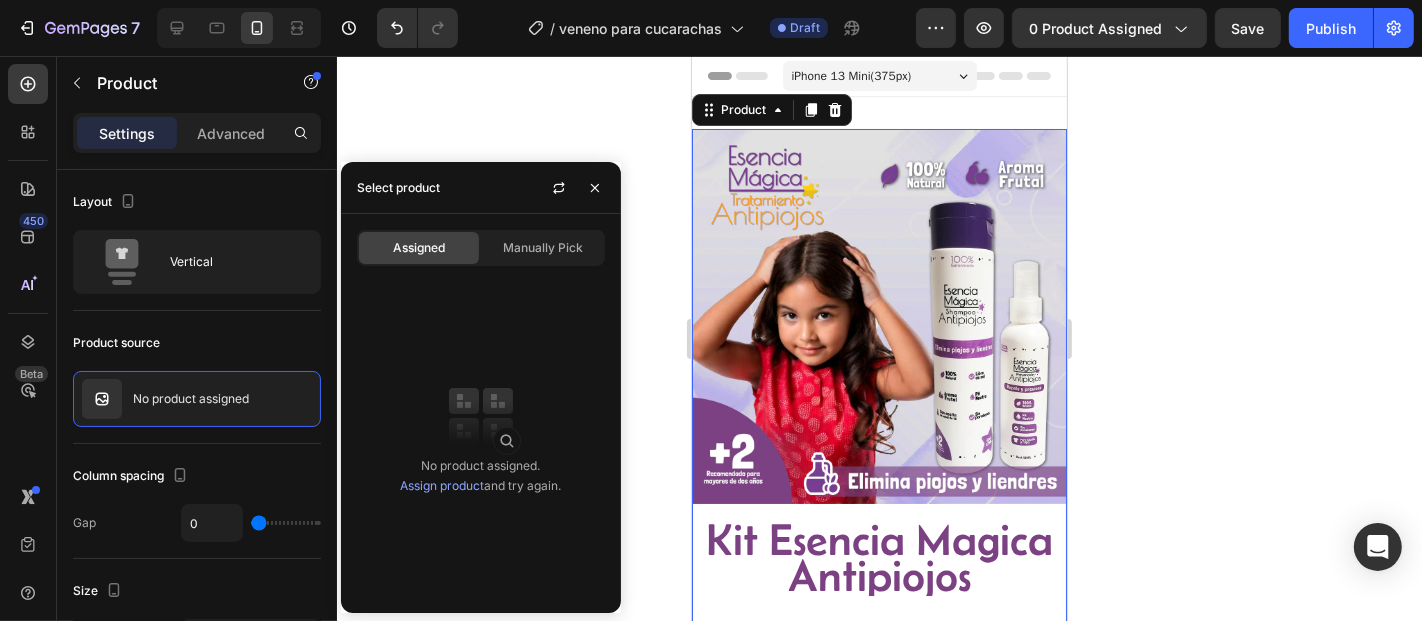click at bounding box center (481, 416) 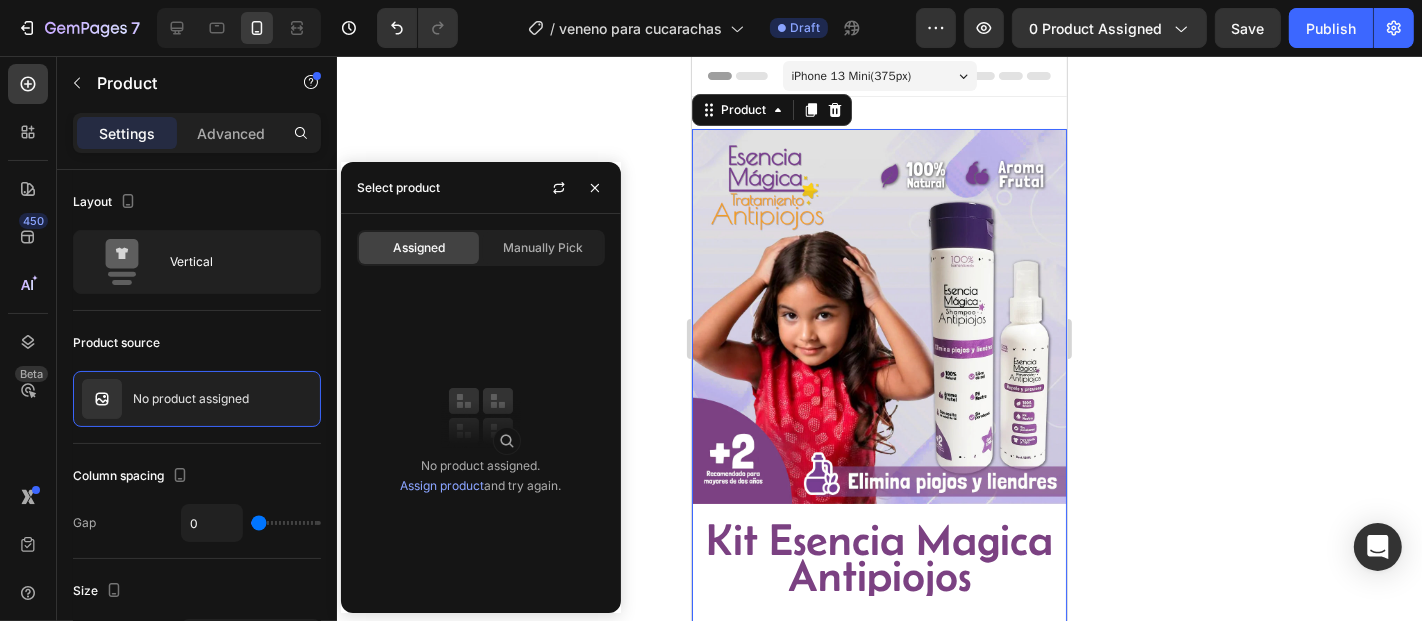 click on "Assign product" at bounding box center [442, 485] 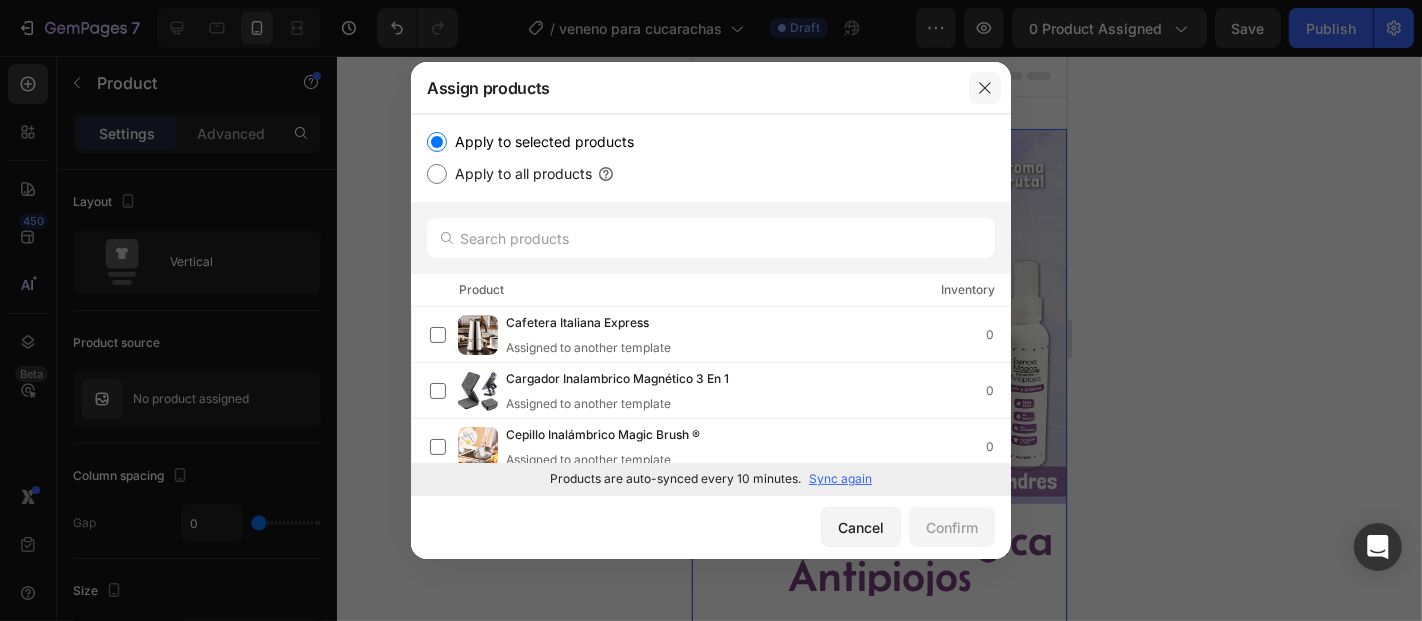 drag, startPoint x: 997, startPoint y: 87, endPoint x: 304, endPoint y: 31, distance: 695.259 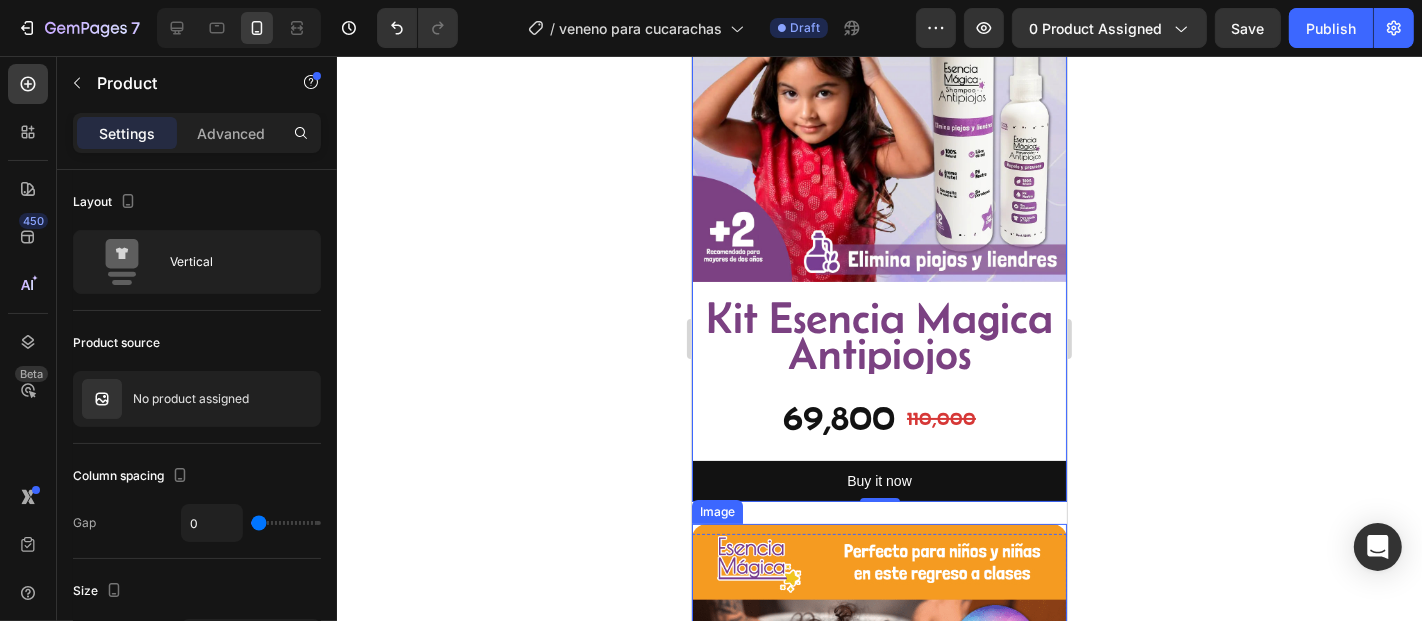 scroll, scrollTop: 0, scrollLeft: 0, axis: both 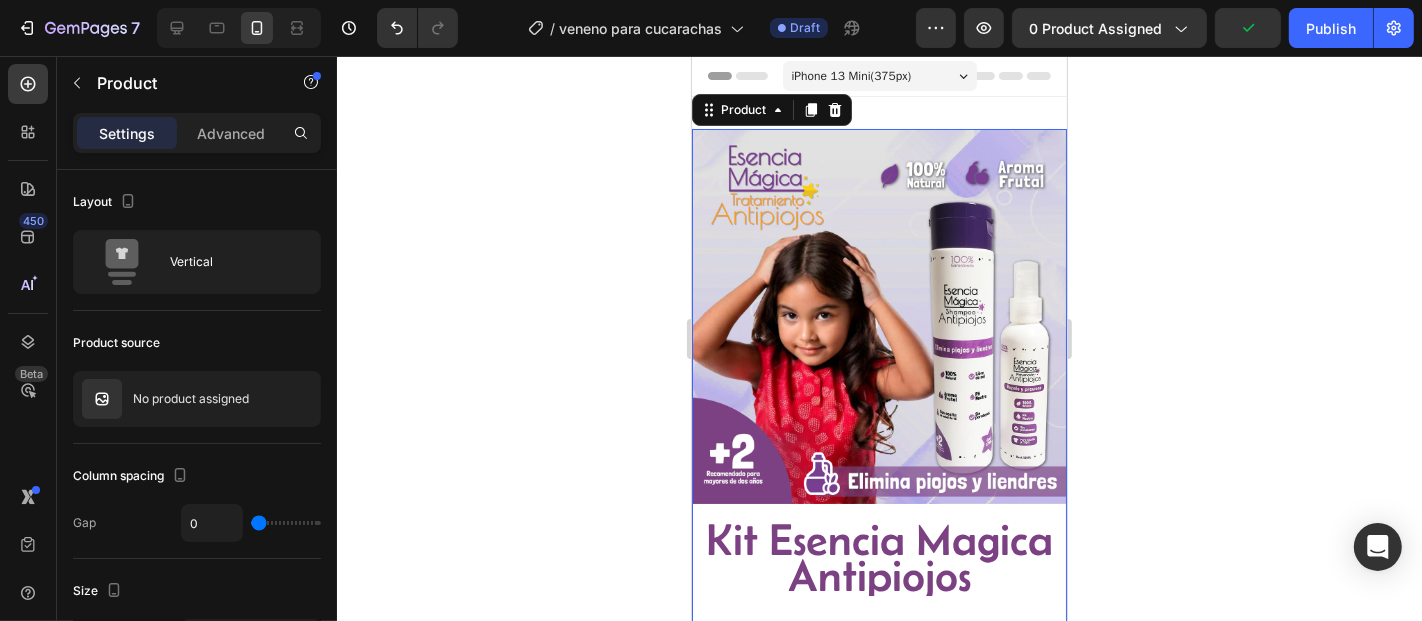 click on "Product" at bounding box center [771, 109] 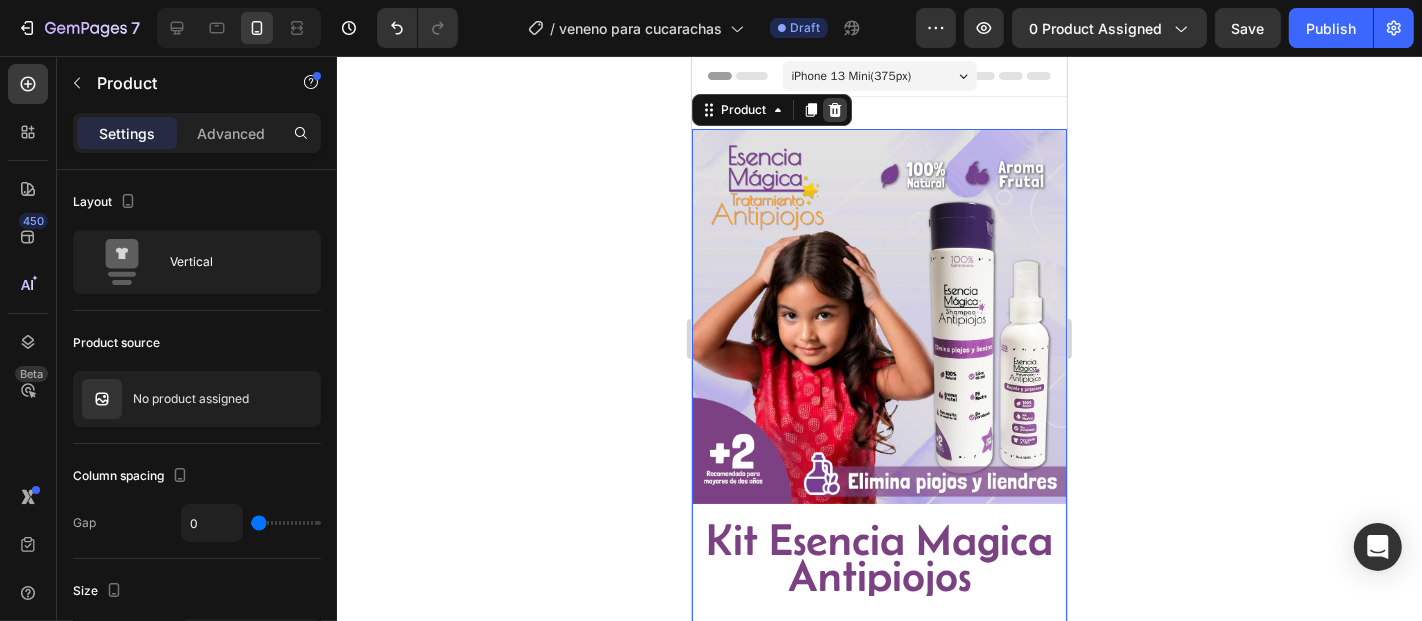 click 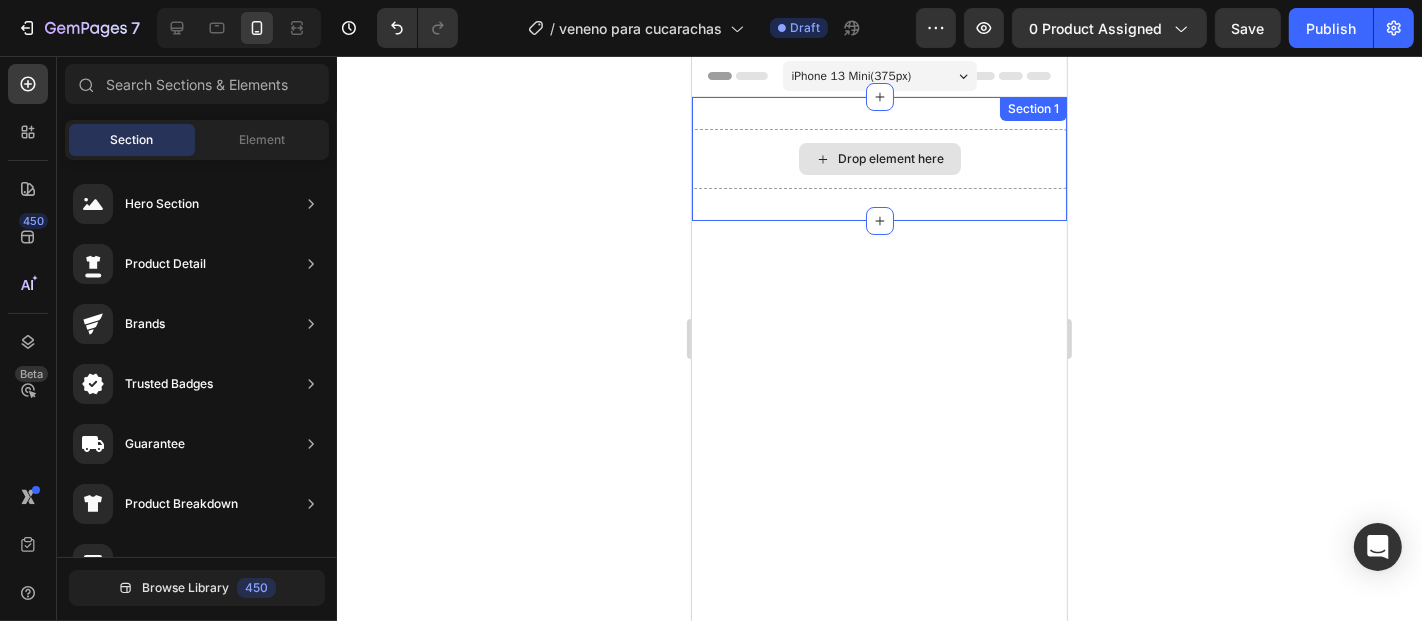 click on "Drop element here" at bounding box center [891, 158] 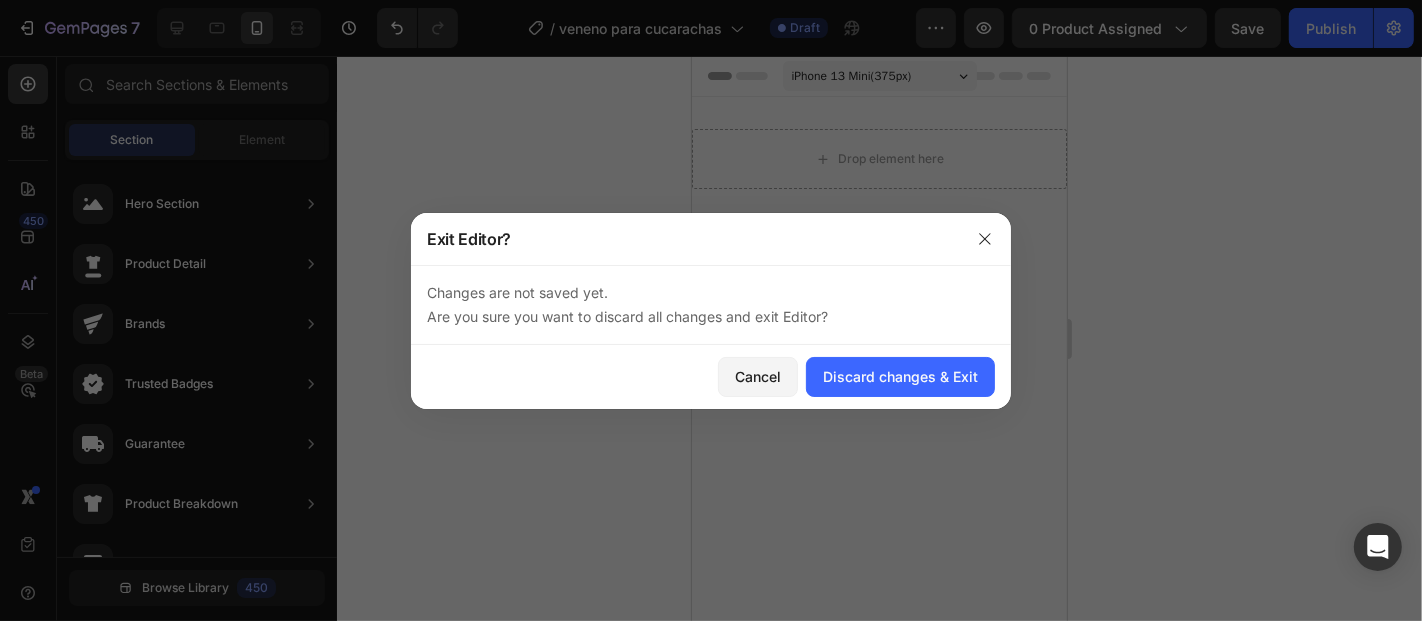 click at bounding box center (711, 310) 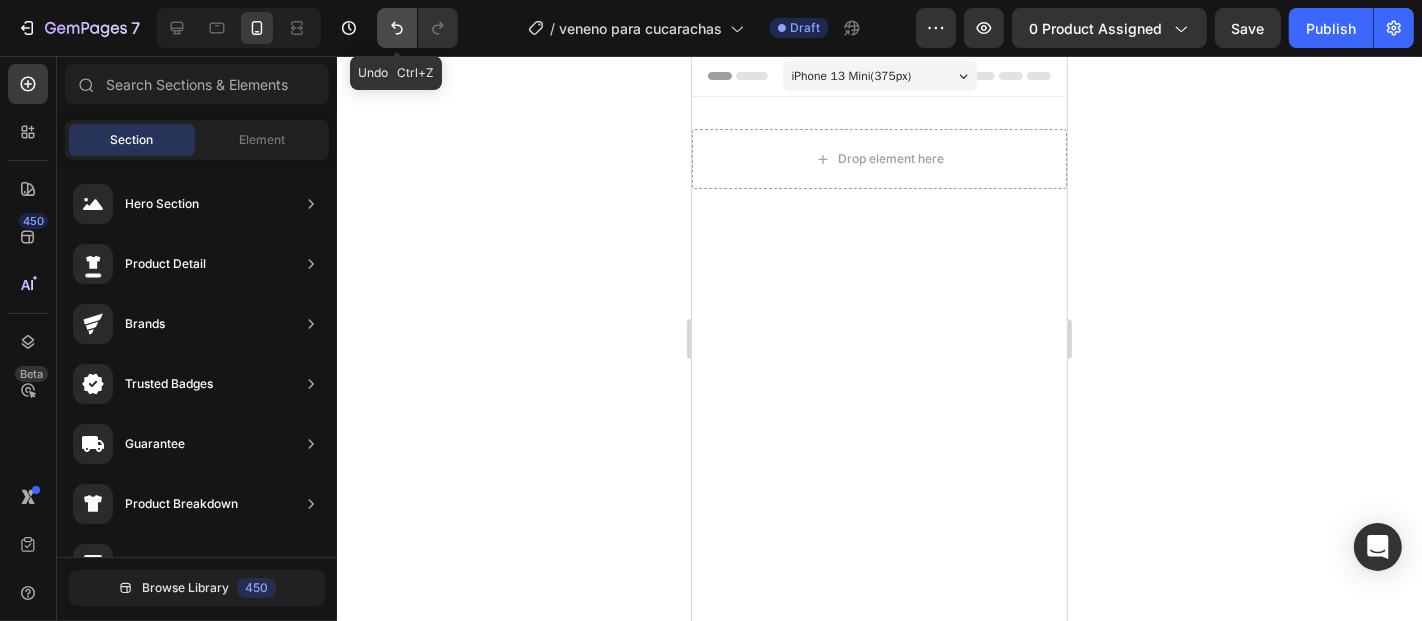 click 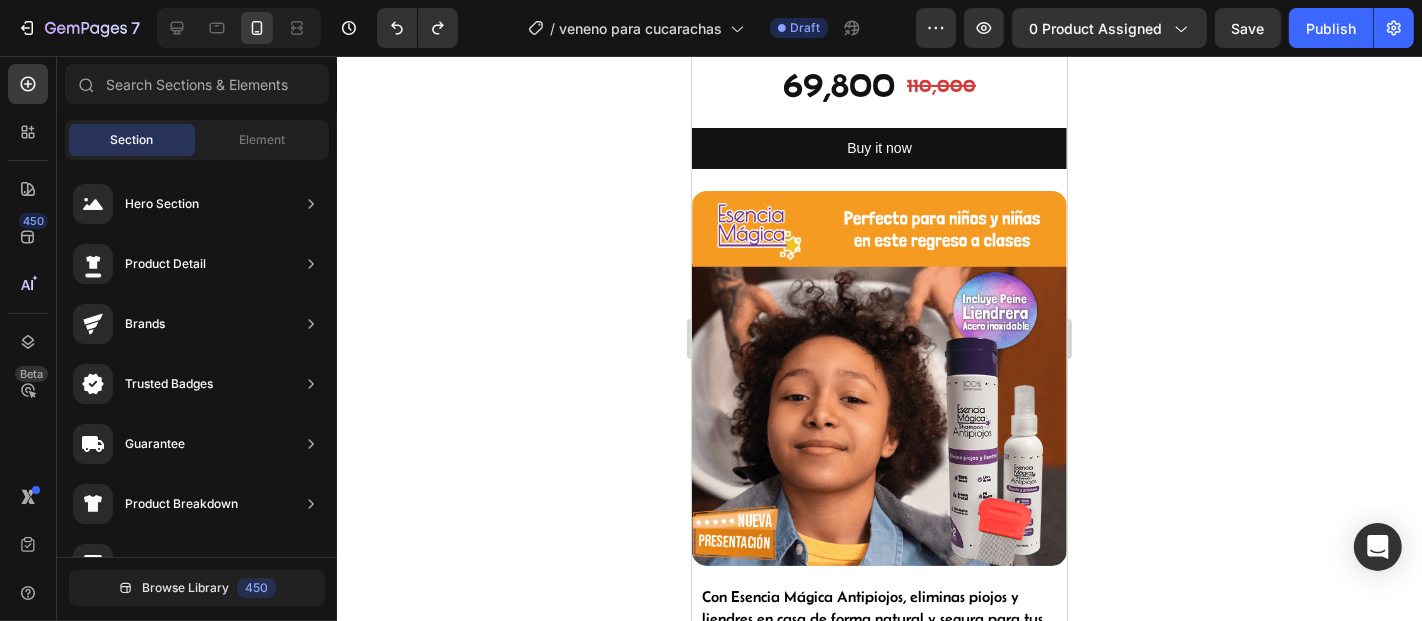 scroll, scrollTop: 0, scrollLeft: 0, axis: both 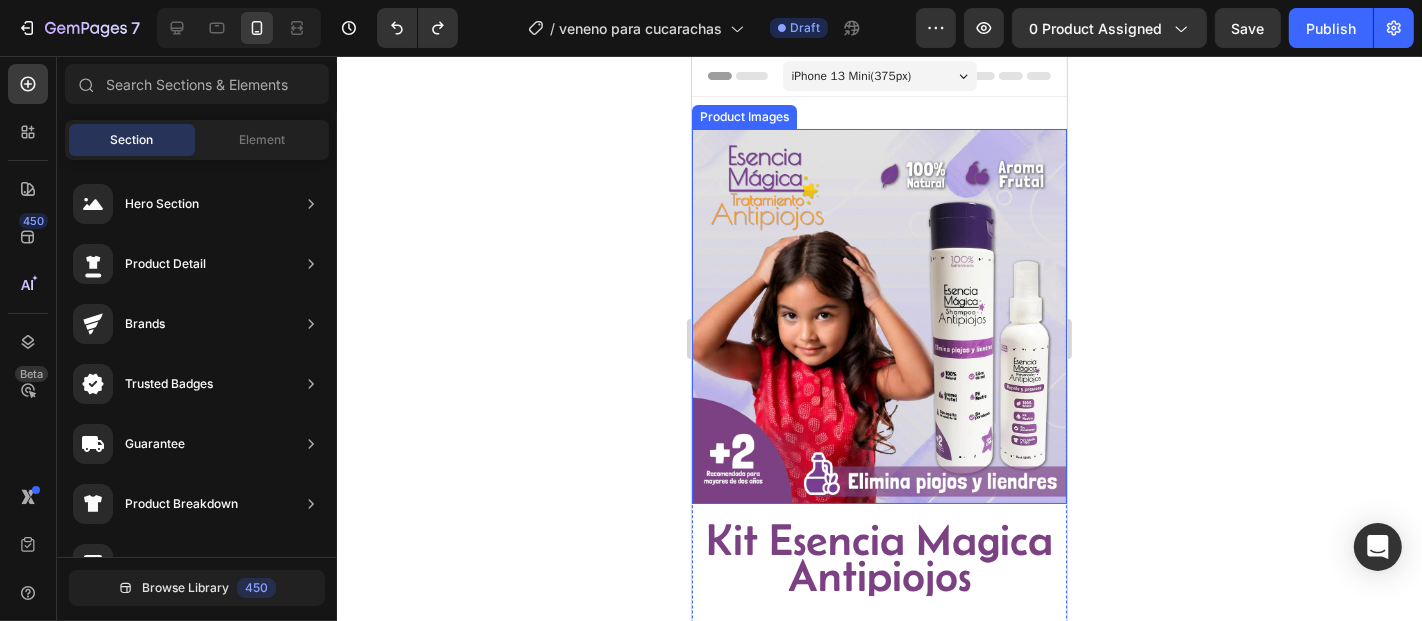 click at bounding box center [878, 315] 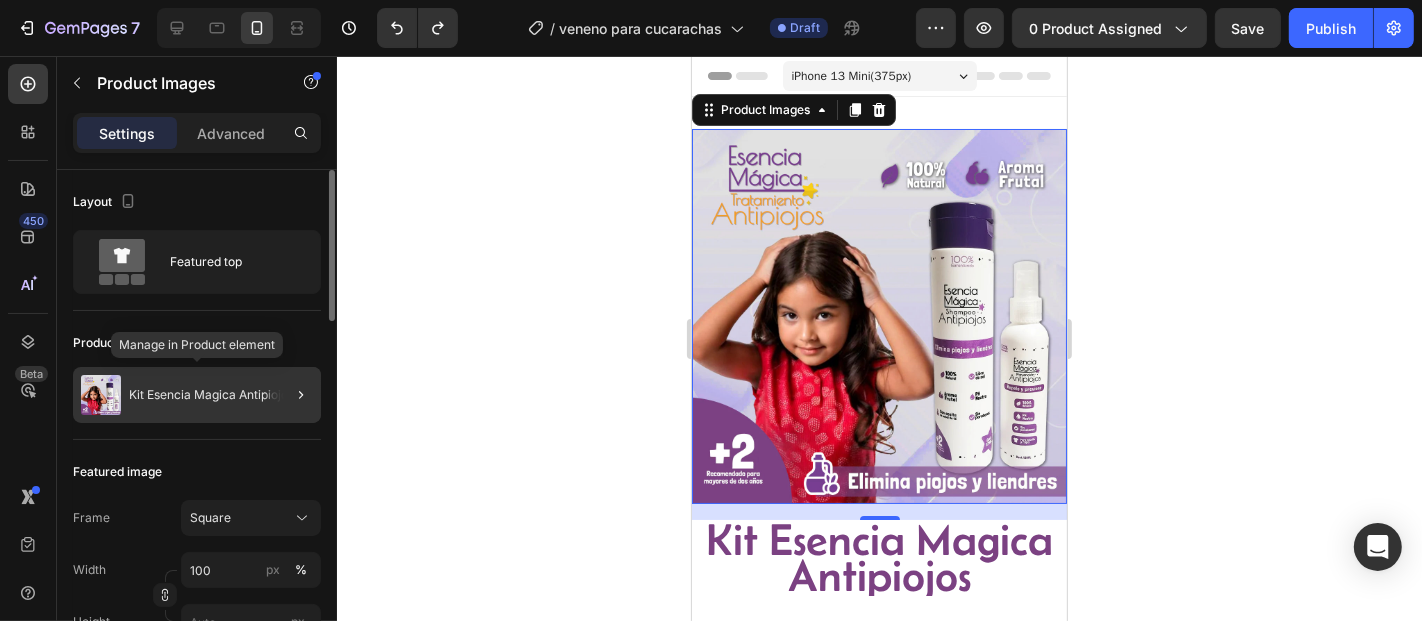 click on "Kit Esencia Magica Antipiojos" at bounding box center [211, 395] 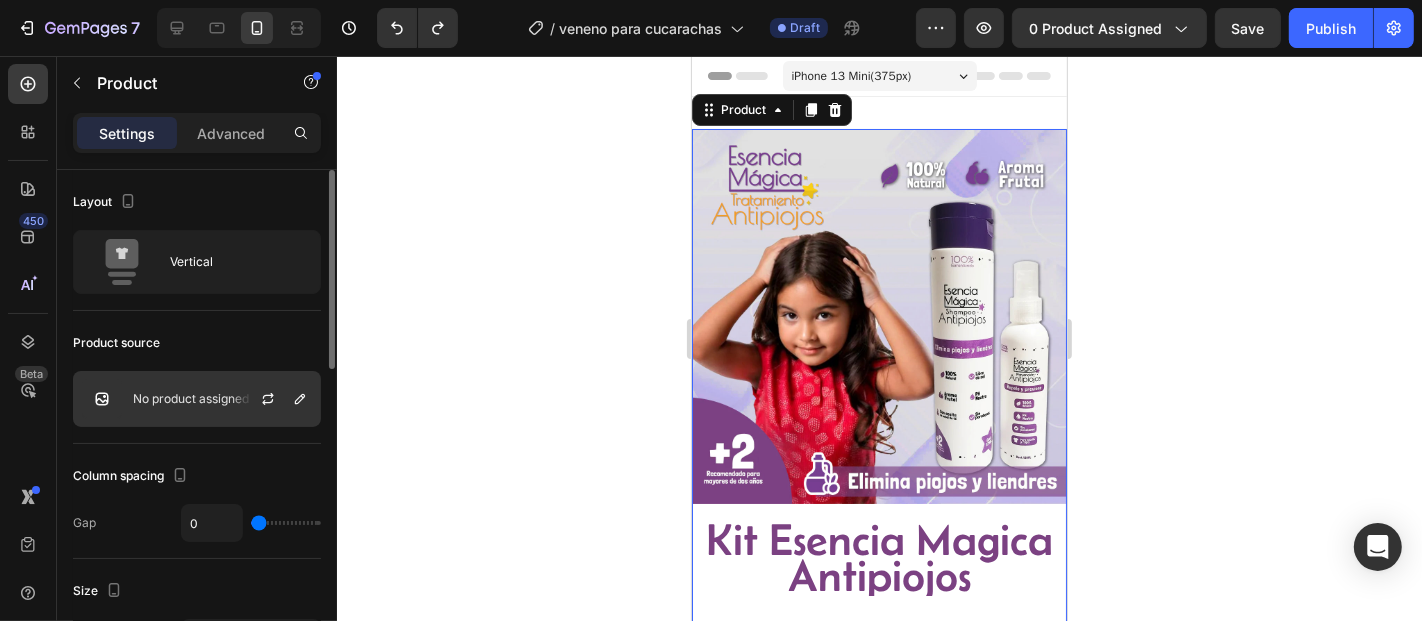 click on "No product assigned" at bounding box center [191, 399] 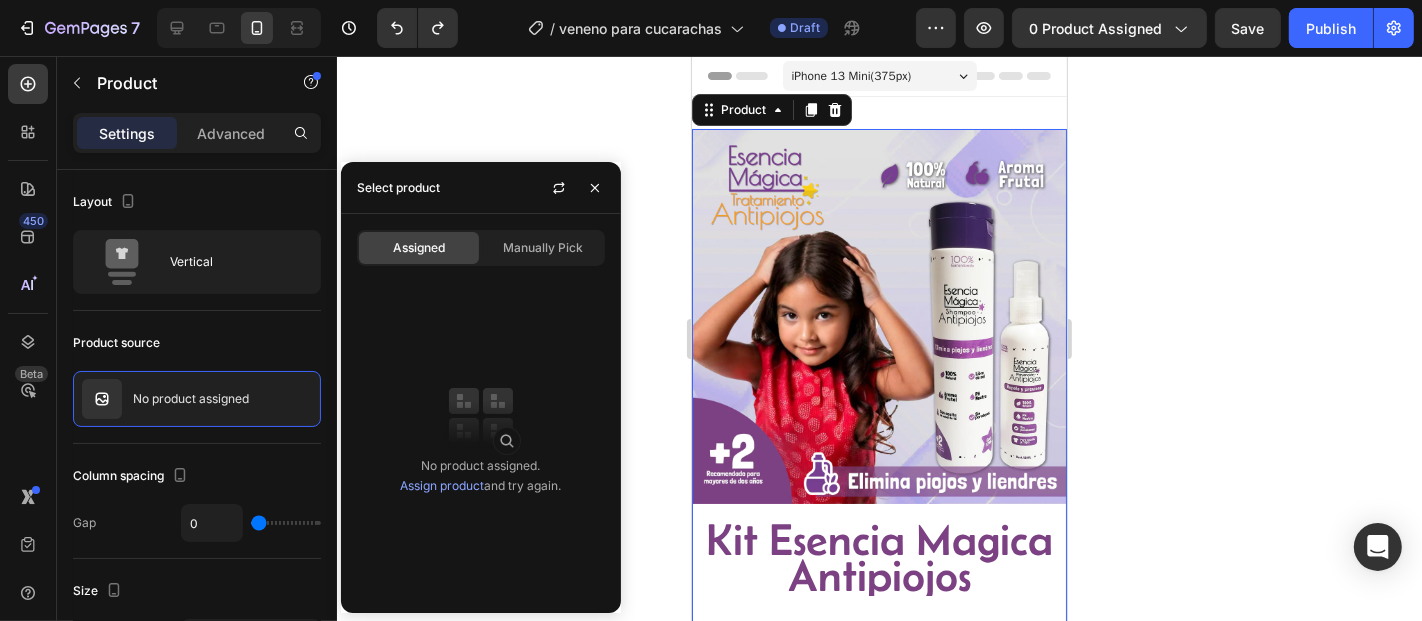 click at bounding box center (481, 416) 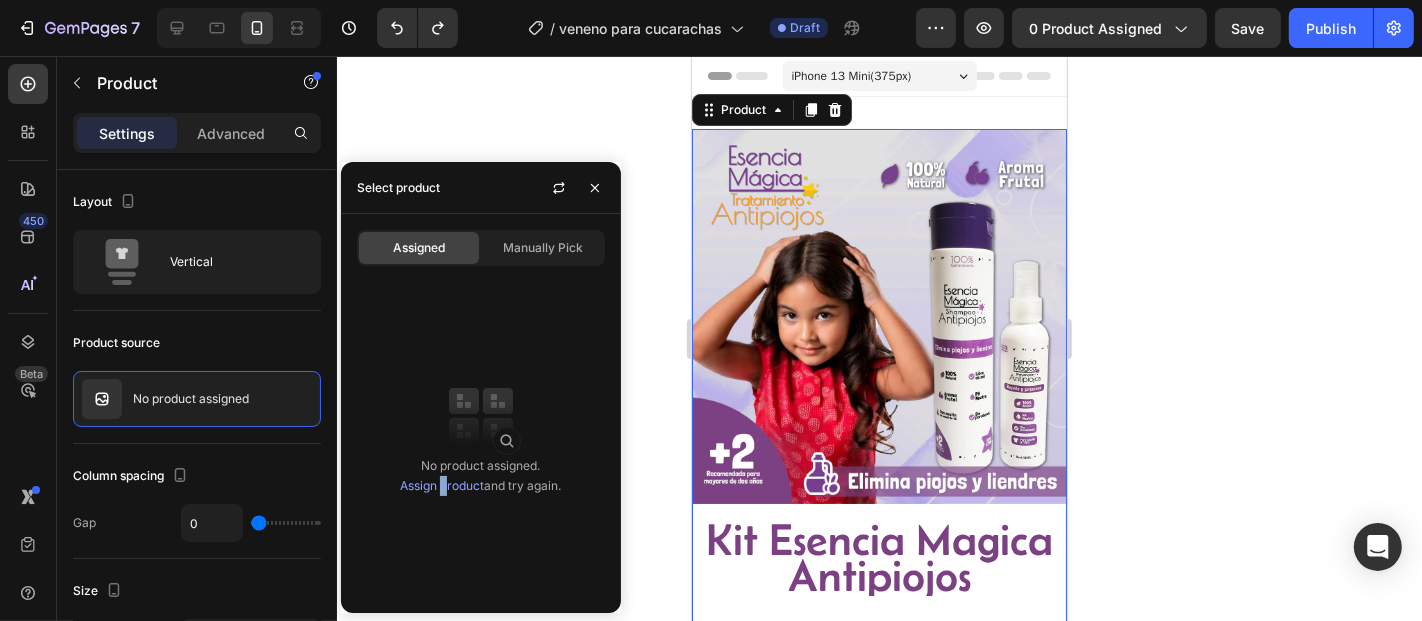 click on "Assign product" at bounding box center [442, 485] 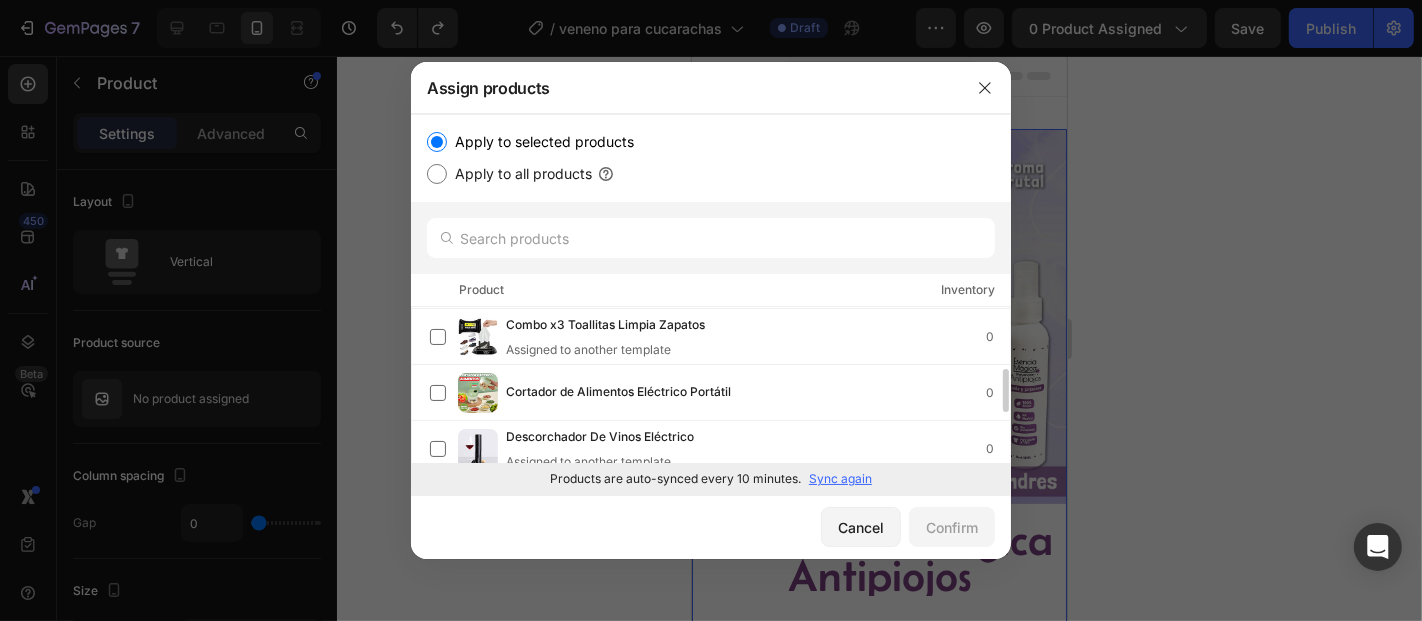 scroll, scrollTop: 0, scrollLeft: 0, axis: both 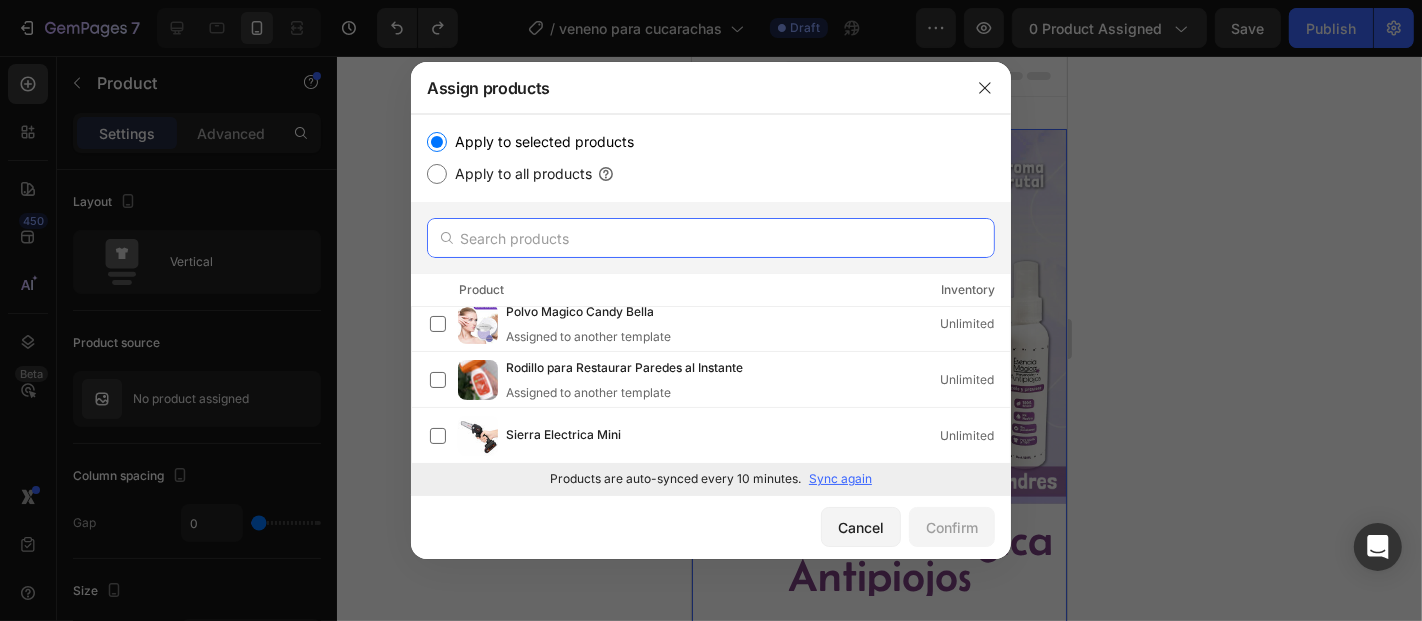 click at bounding box center [711, 238] 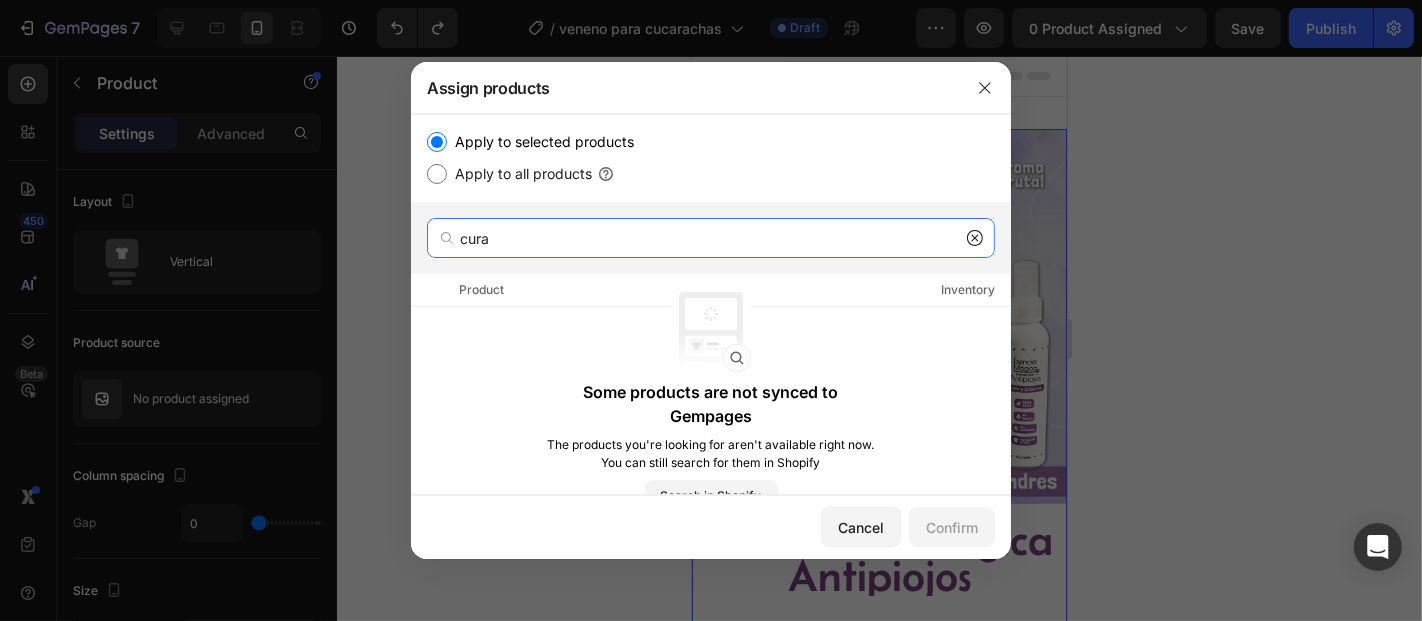 type on "curac" 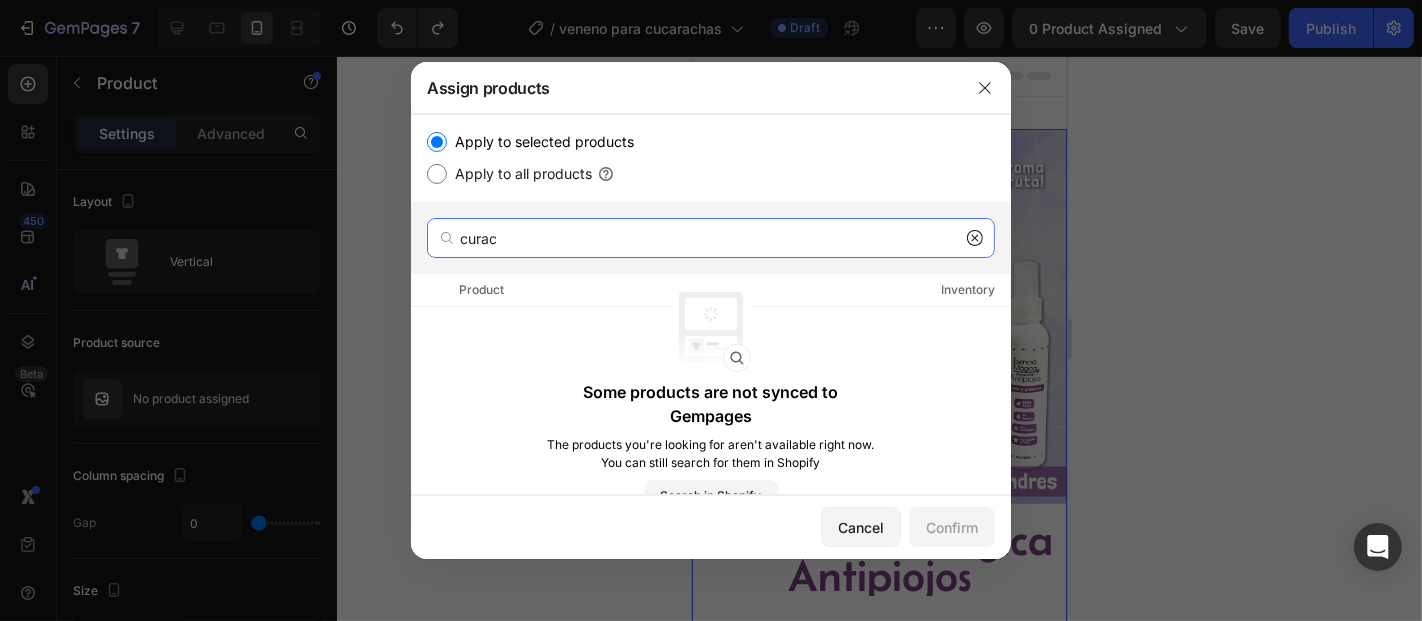 drag, startPoint x: 517, startPoint y: 233, endPoint x: 405, endPoint y: 243, distance: 112.44554 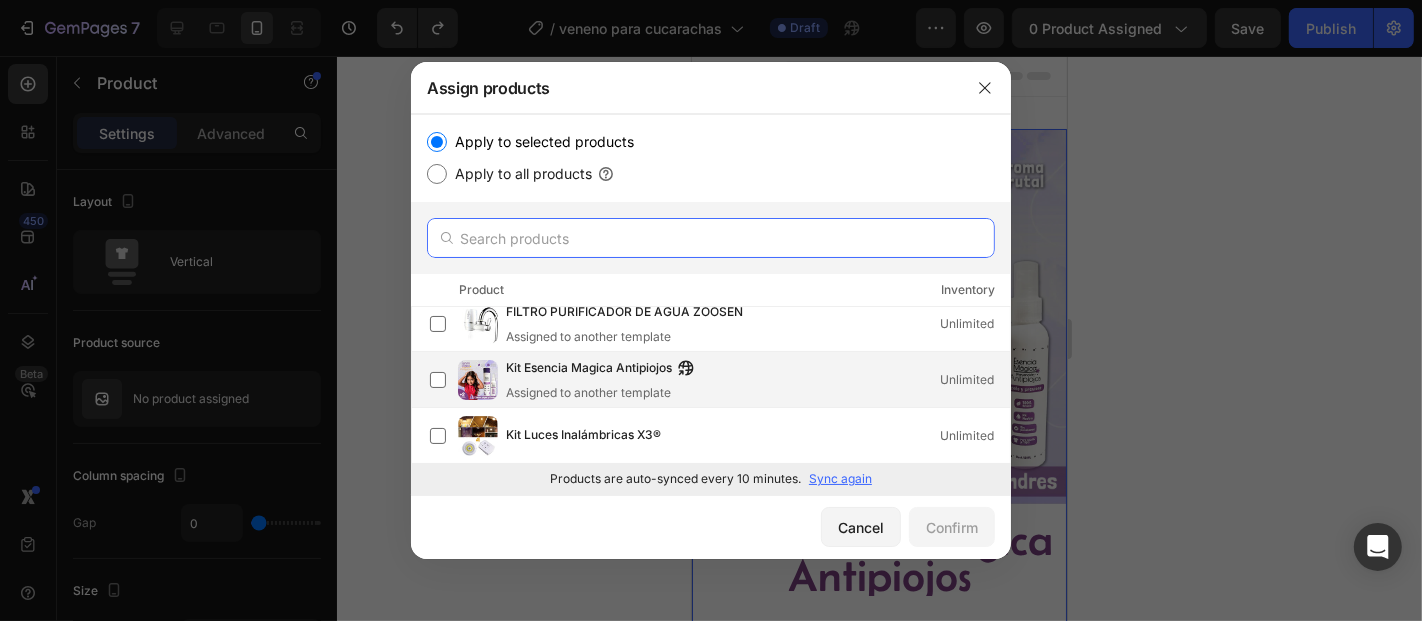 scroll, scrollTop: 0, scrollLeft: 0, axis: both 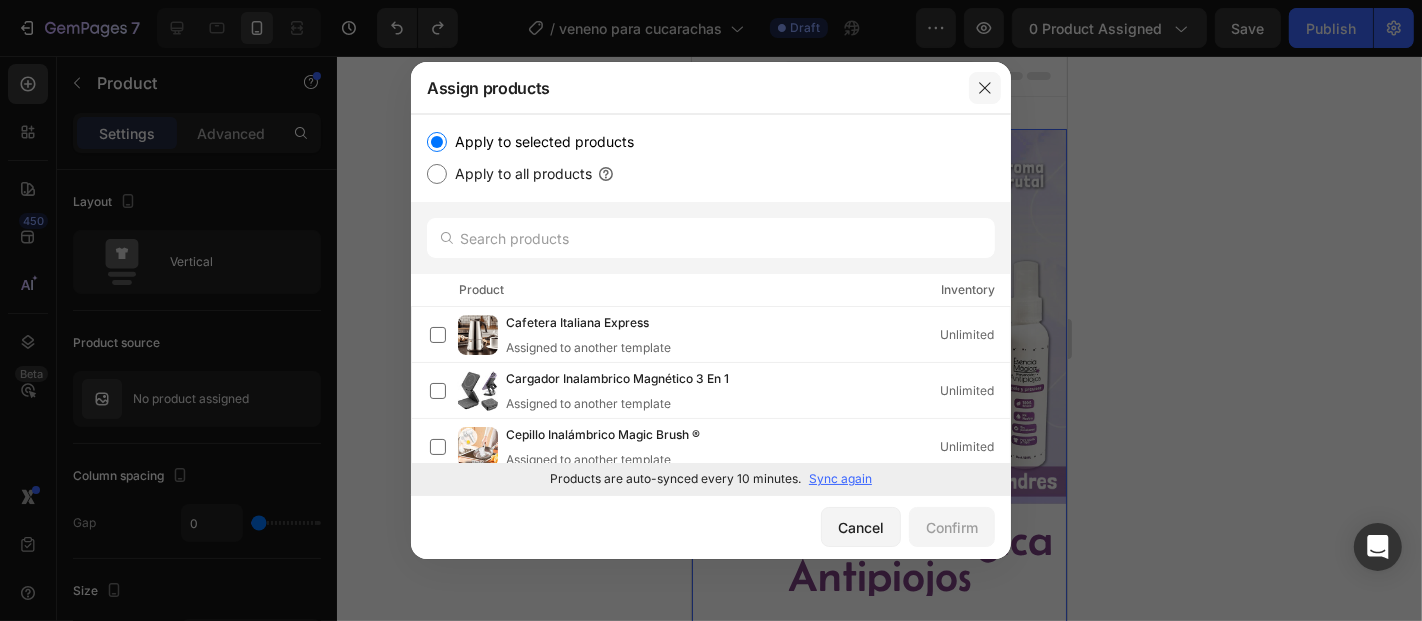 drag, startPoint x: 988, startPoint y: 80, endPoint x: 241, endPoint y: 36, distance: 748.29474 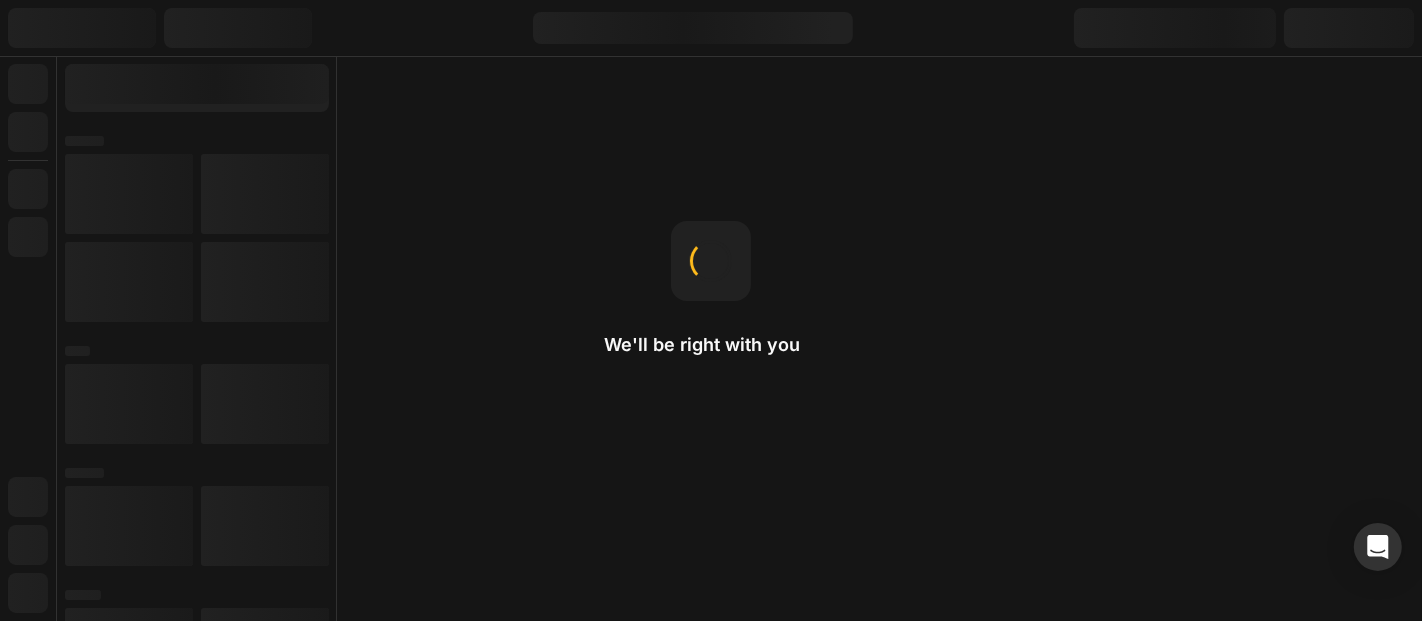 scroll, scrollTop: 0, scrollLeft: 0, axis: both 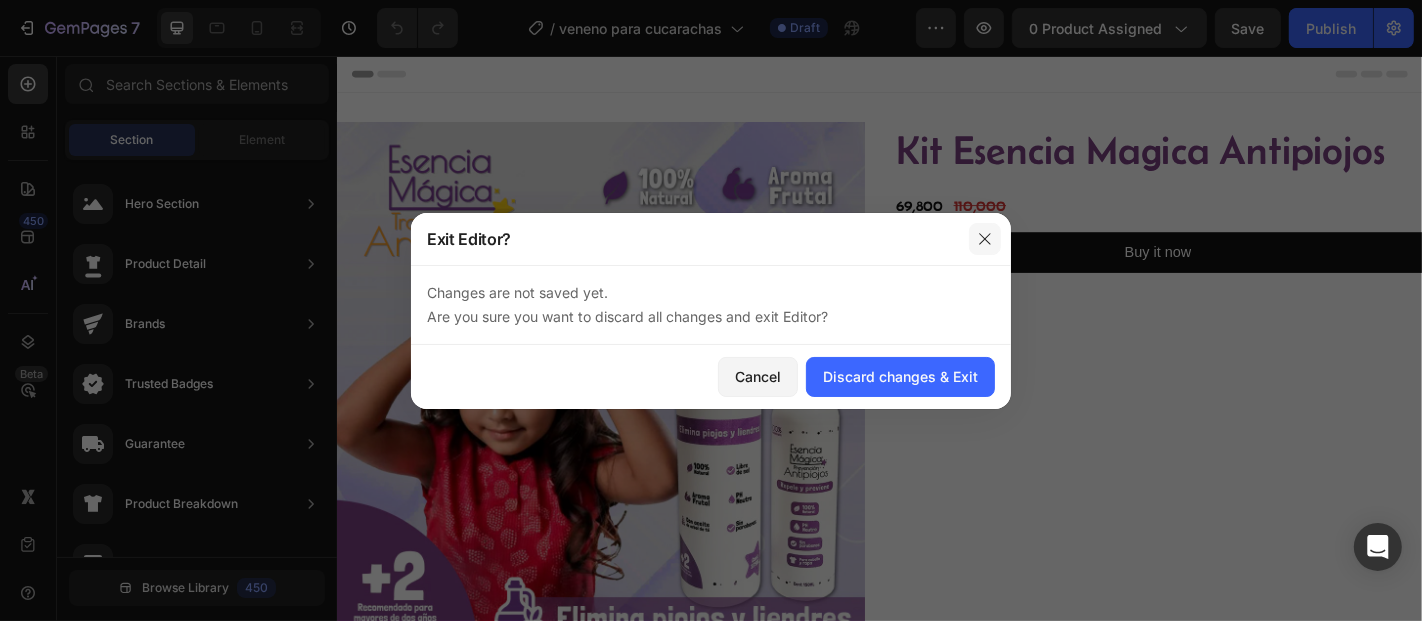 click 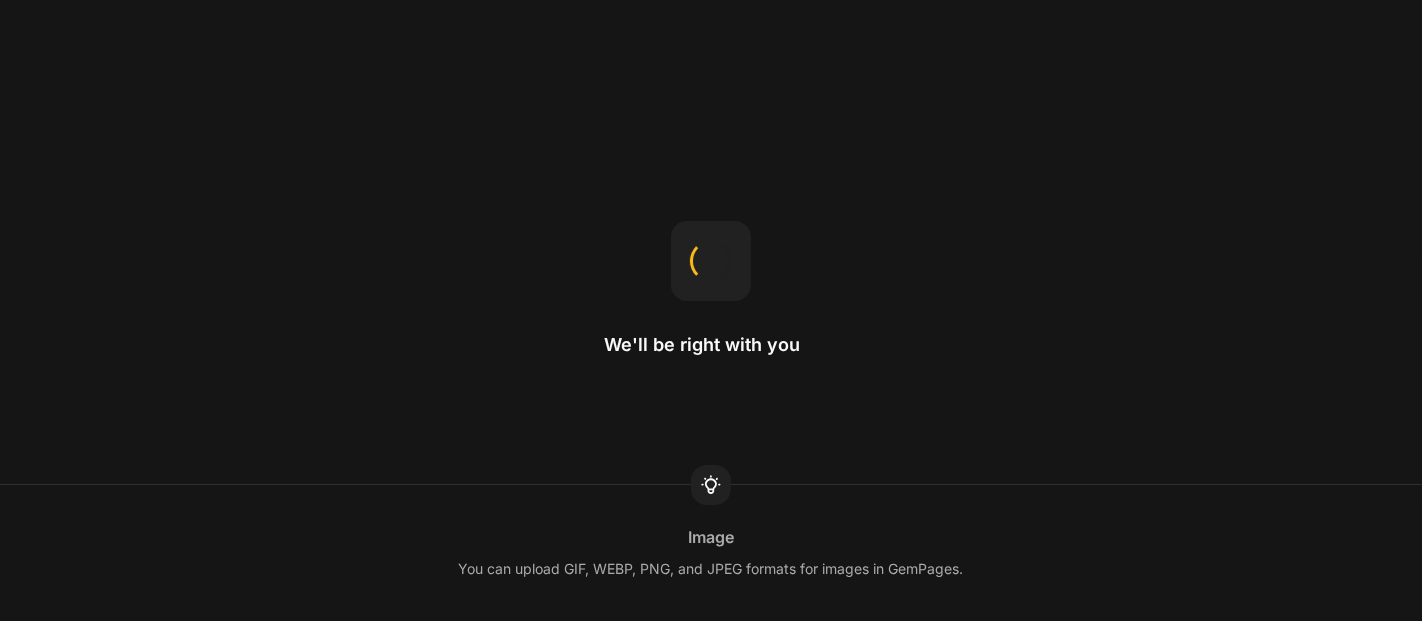 scroll, scrollTop: 0, scrollLeft: 0, axis: both 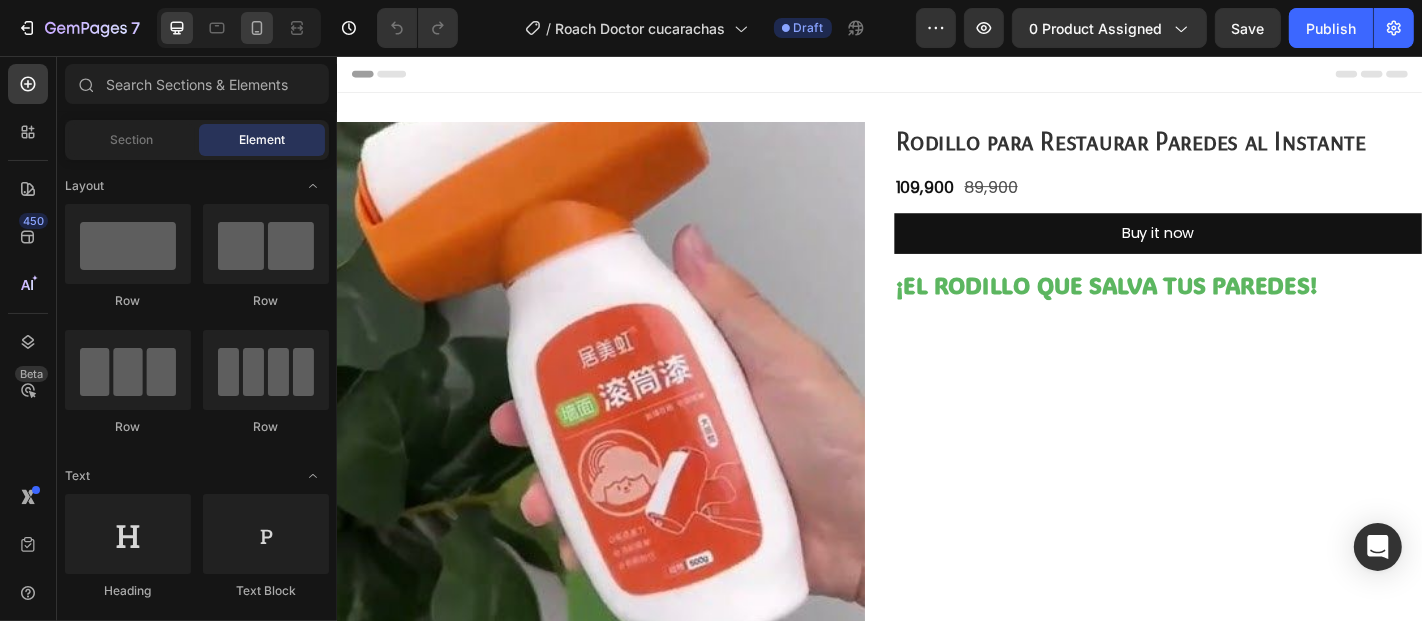 drag, startPoint x: 273, startPoint y: 27, endPoint x: 258, endPoint y: 26, distance: 15.033297 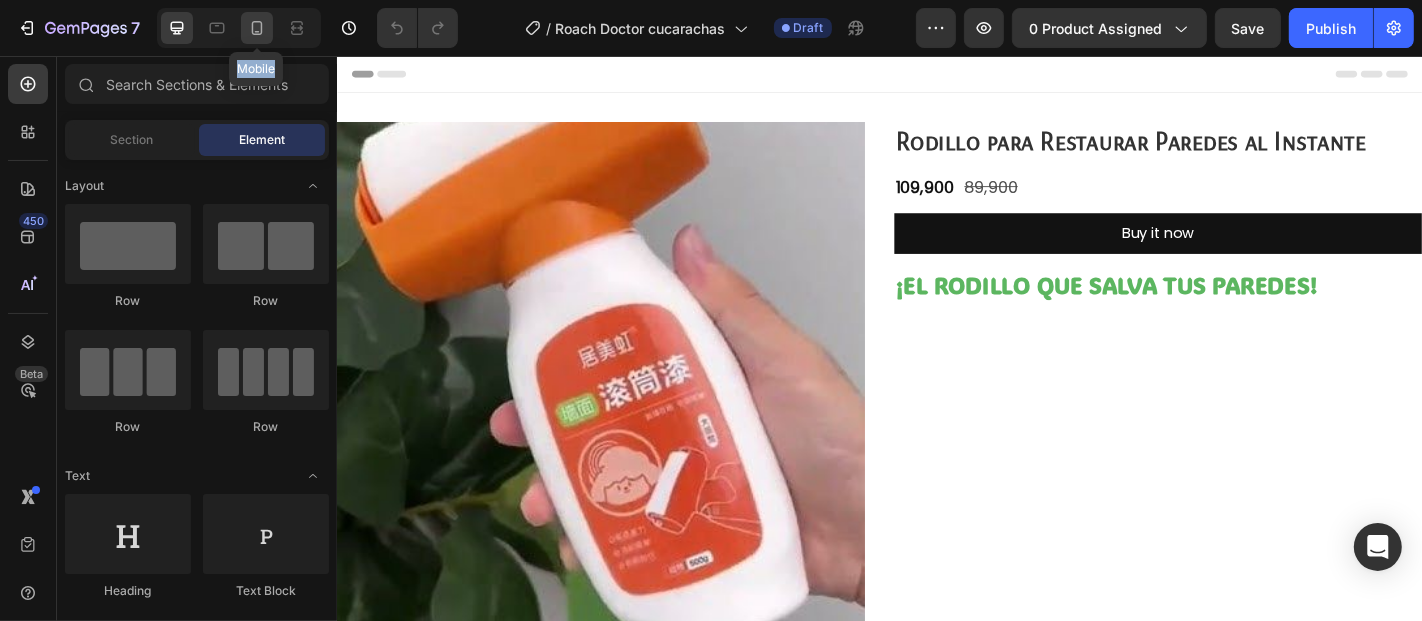 click 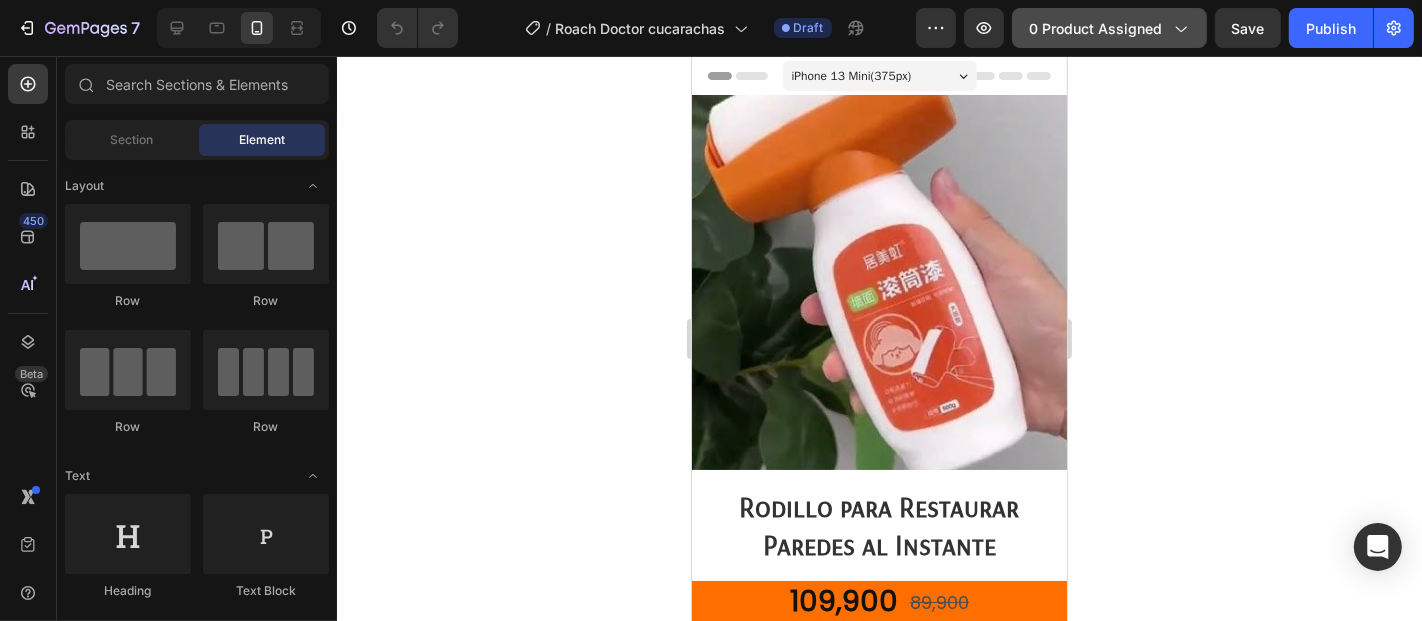click 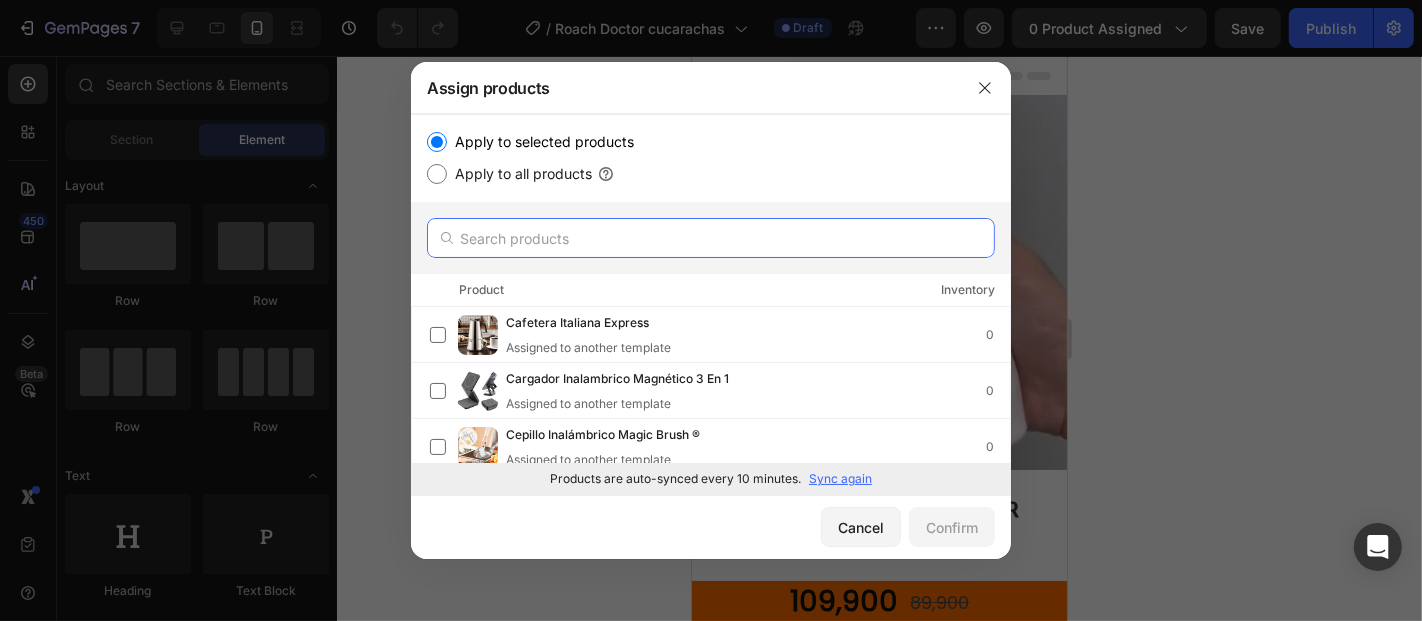 click at bounding box center [711, 238] 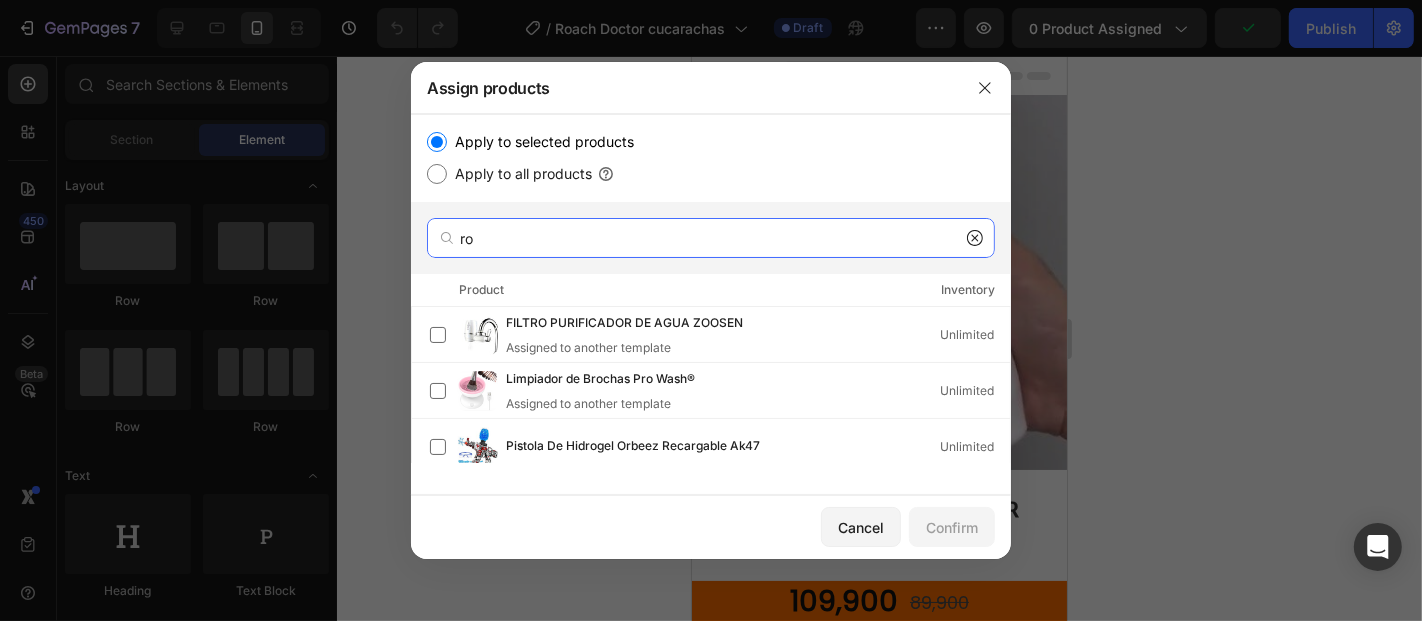 click on "ro" at bounding box center (711, 238) 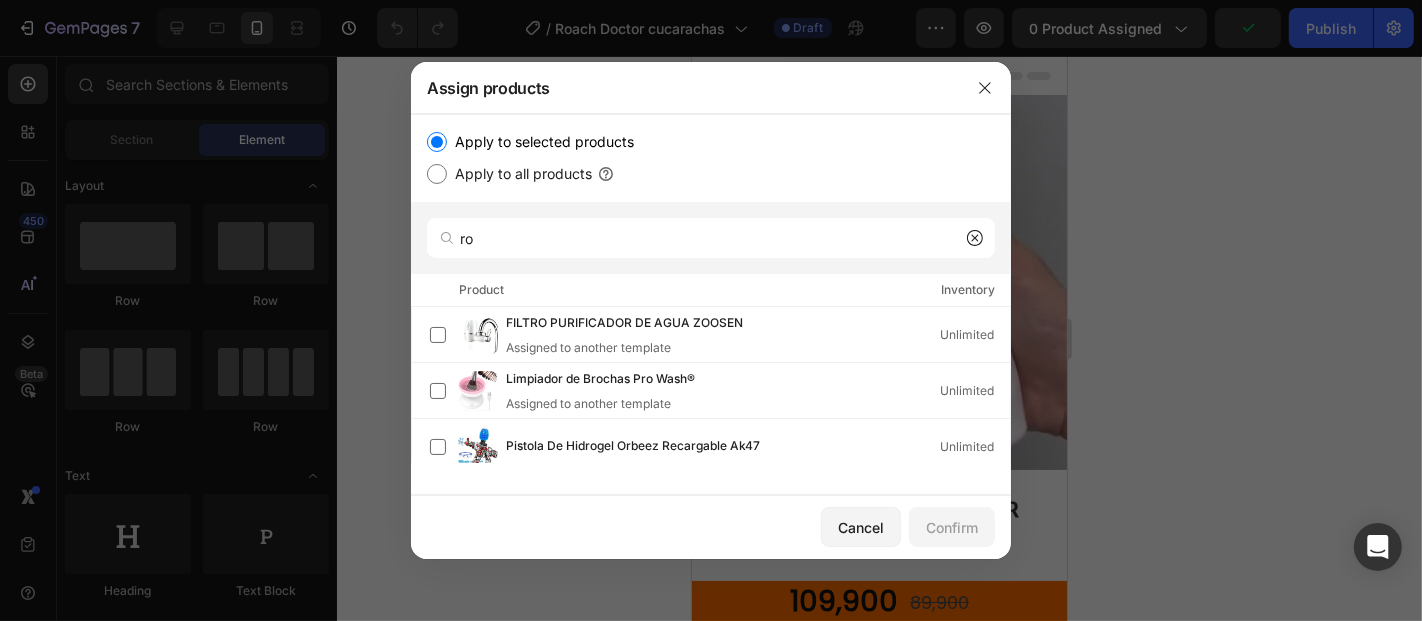 click 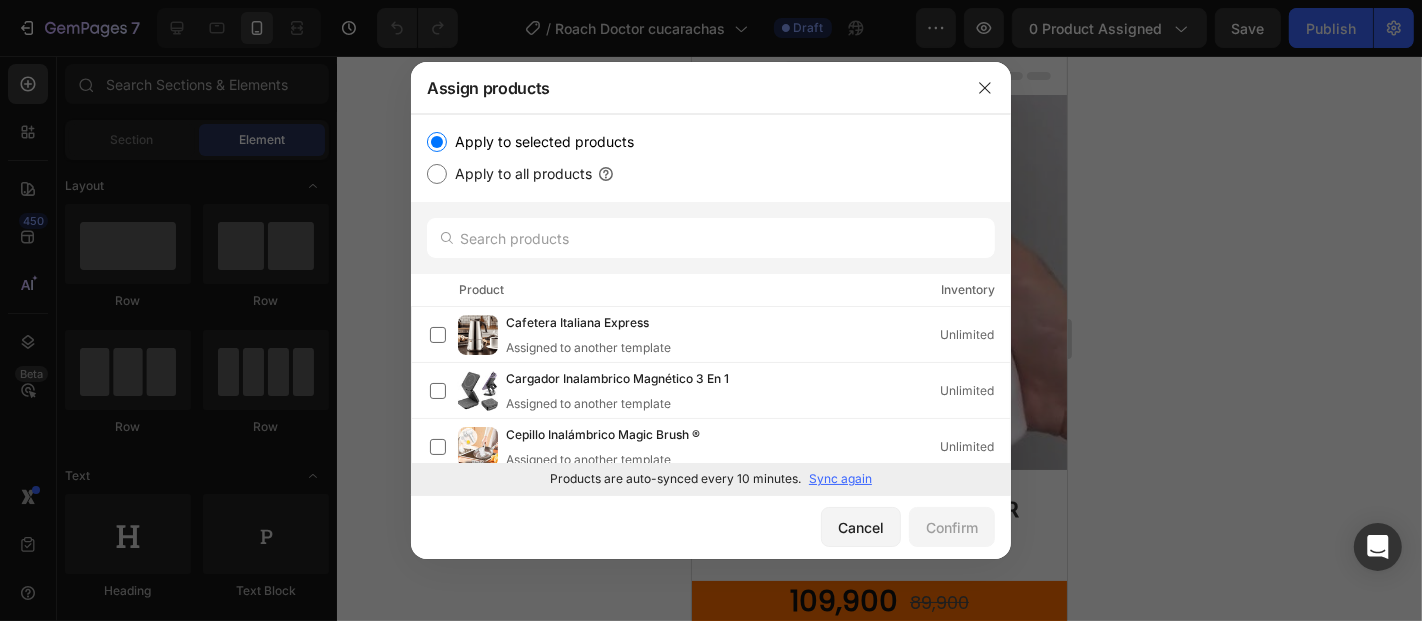 click on "Sync again" at bounding box center (840, 479) 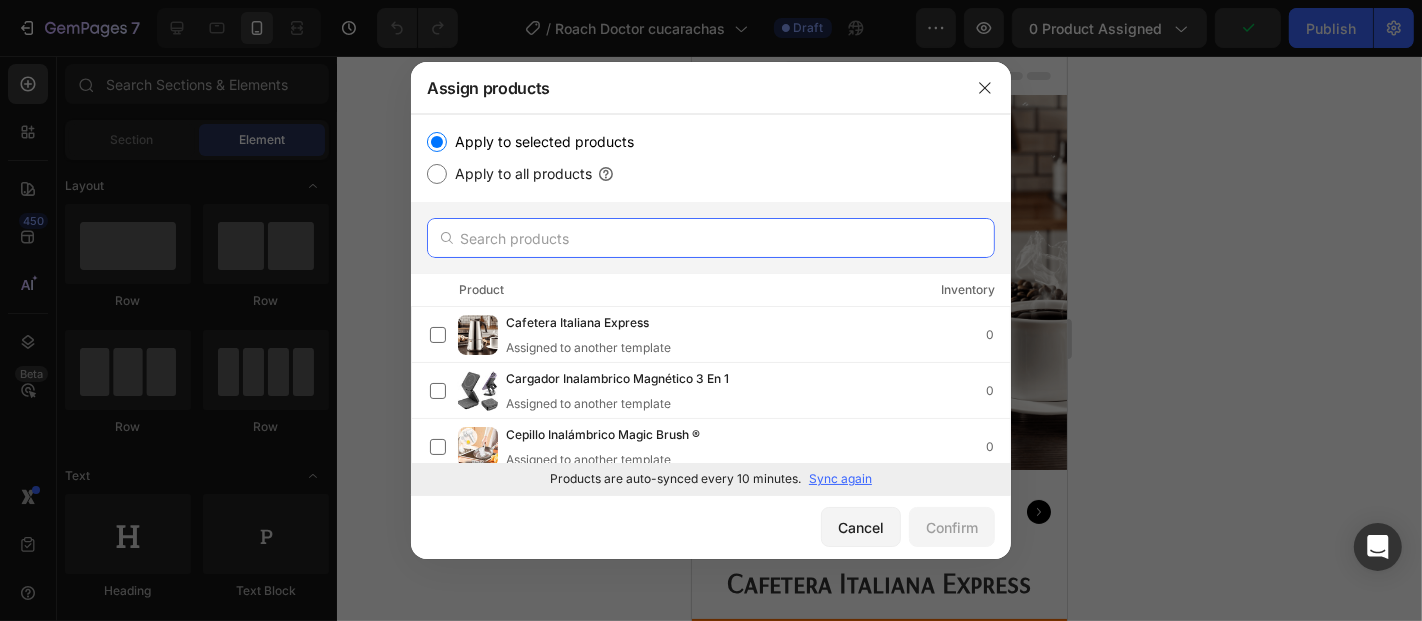 click at bounding box center [711, 238] 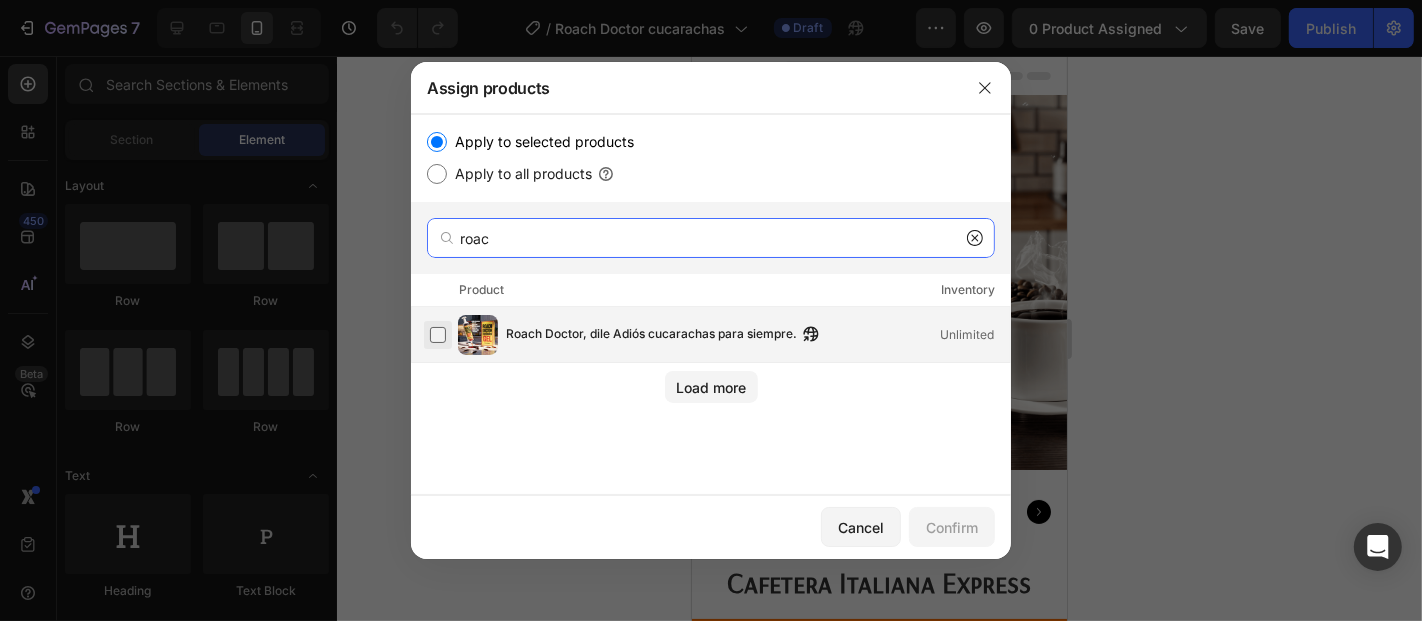 type on "roac" 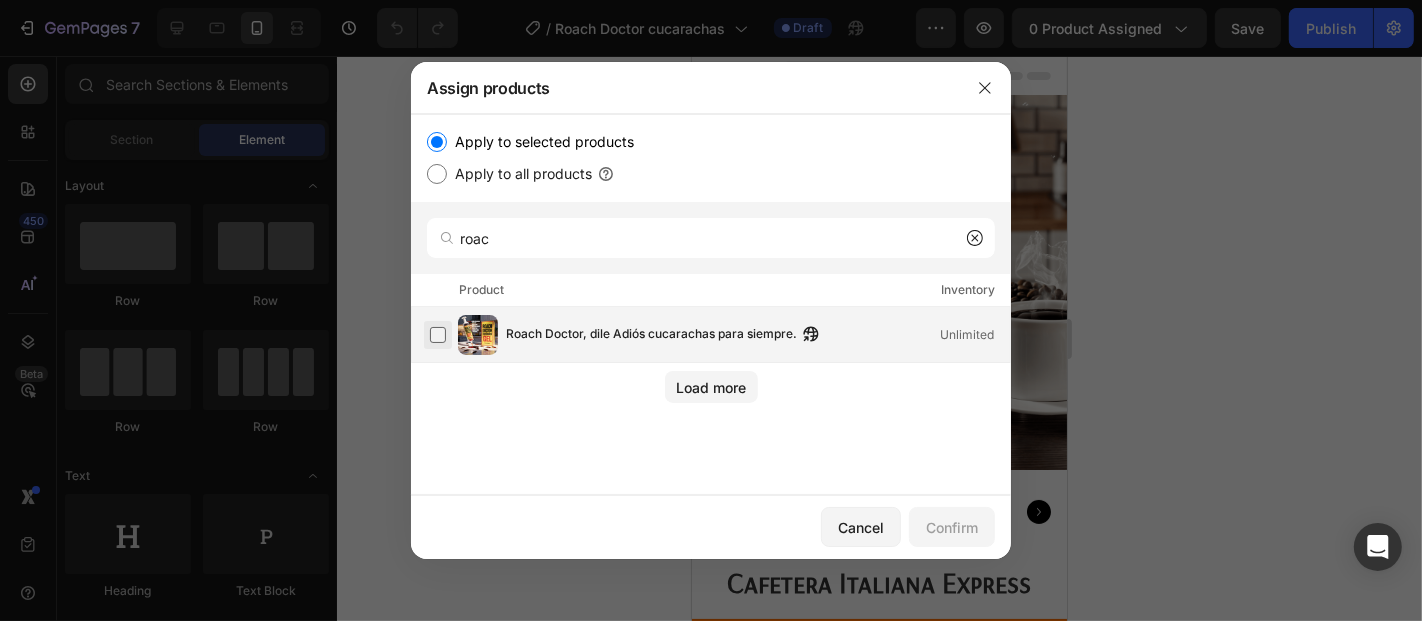 click at bounding box center [438, 335] 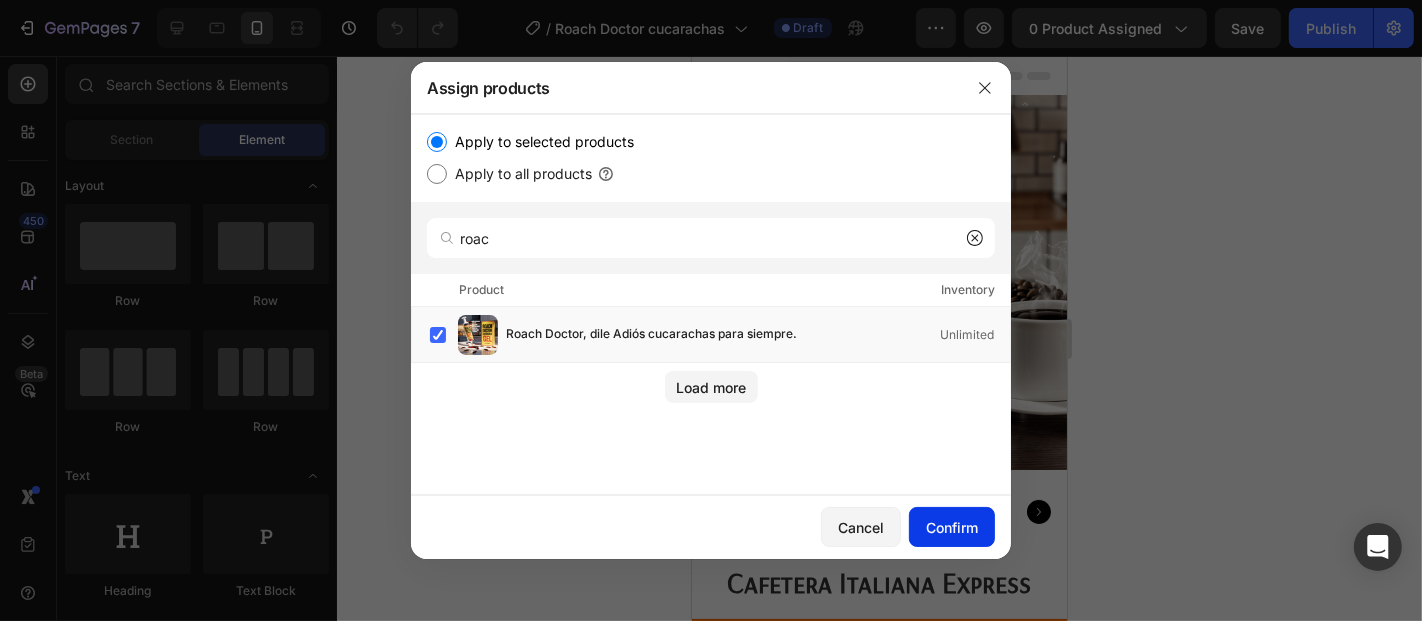 click on "Confirm" 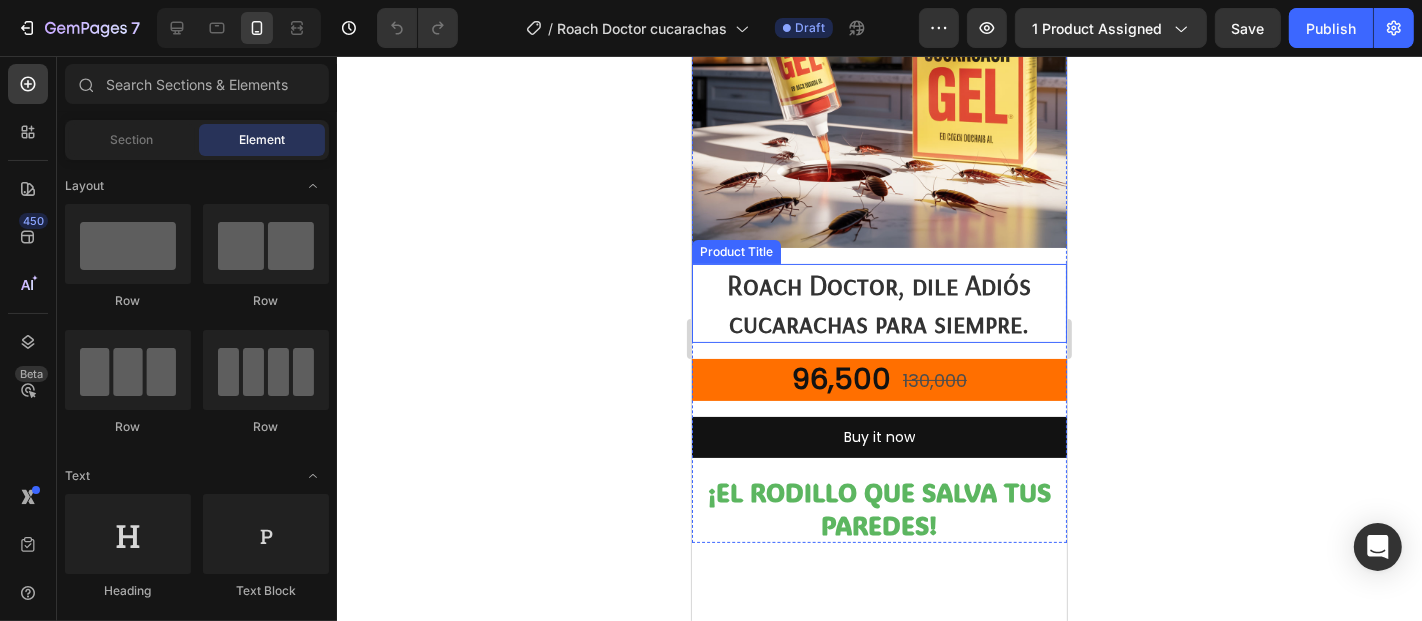 scroll, scrollTop: 111, scrollLeft: 0, axis: vertical 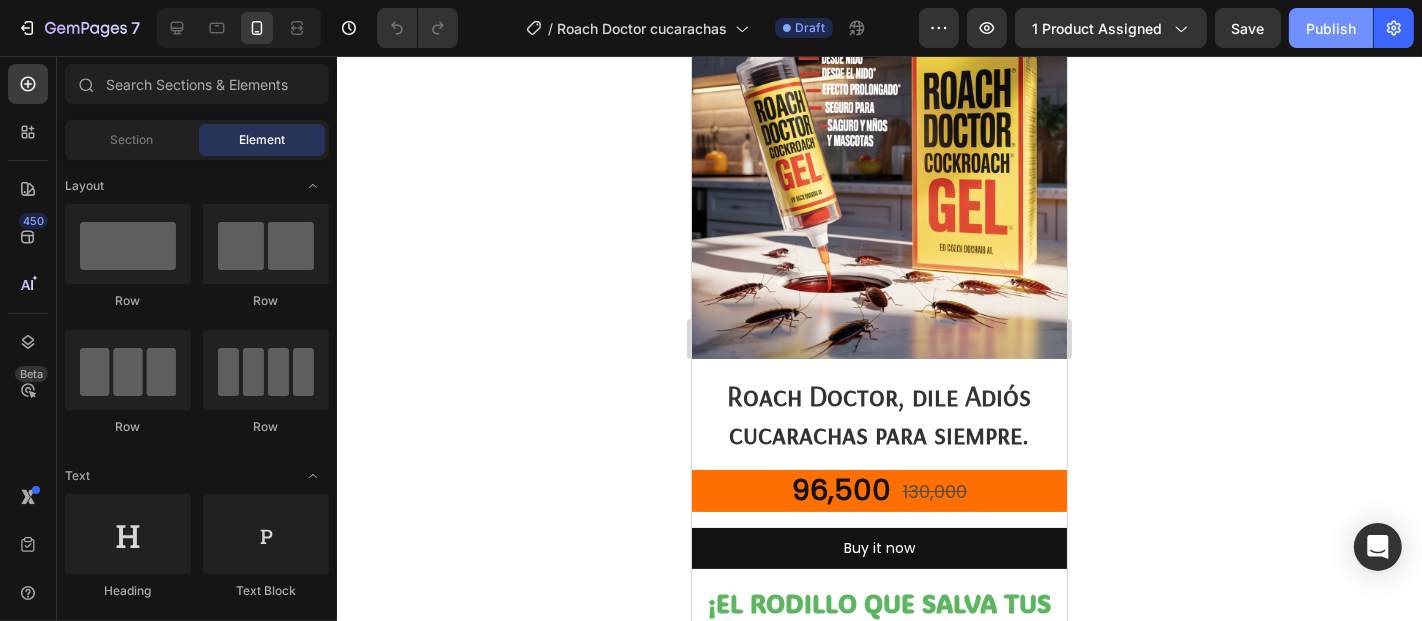 click on "Publish" at bounding box center [1331, 28] 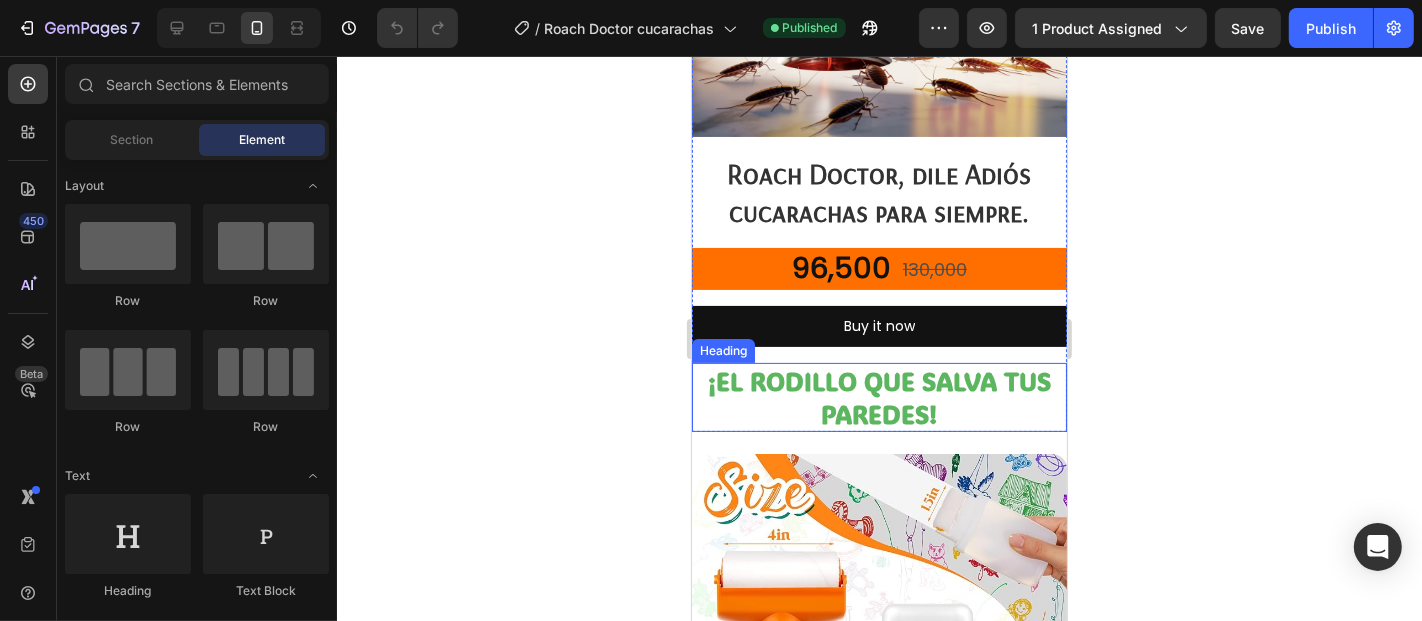 scroll, scrollTop: 444, scrollLeft: 0, axis: vertical 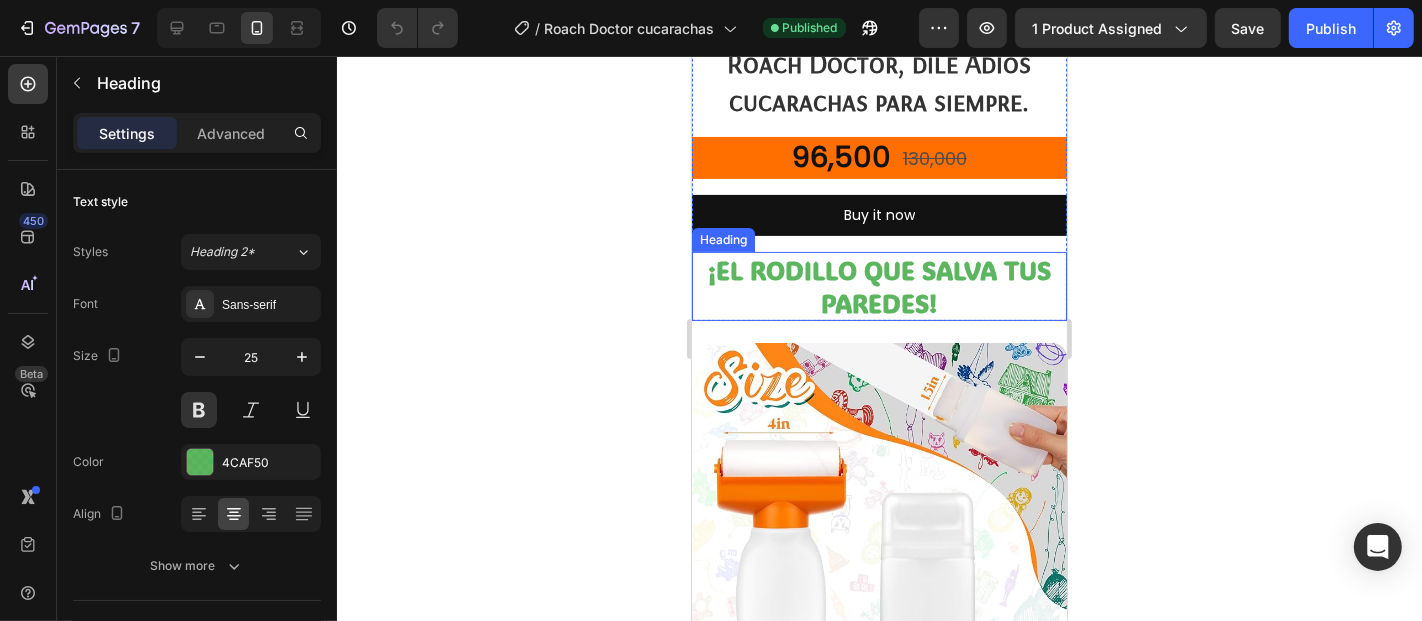 click on "¡EL RODILLO QUE SALVA TUS PAREDES!" at bounding box center (878, 285) 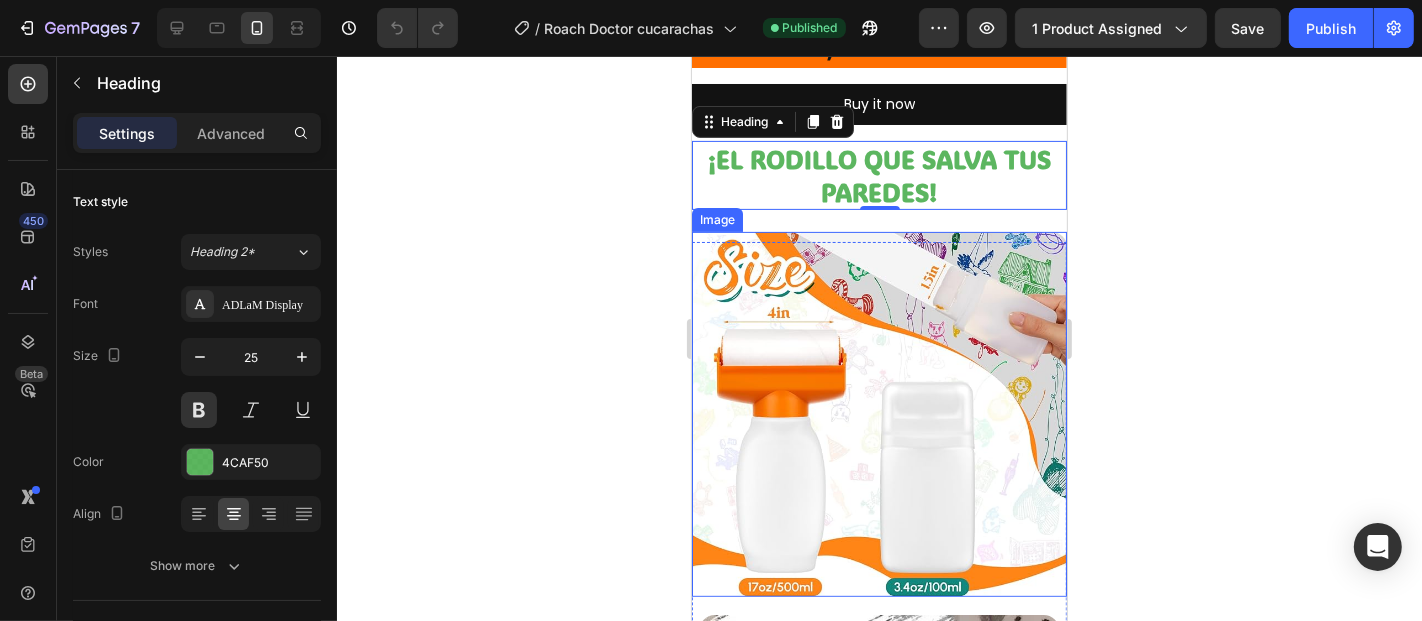 scroll, scrollTop: 666, scrollLeft: 0, axis: vertical 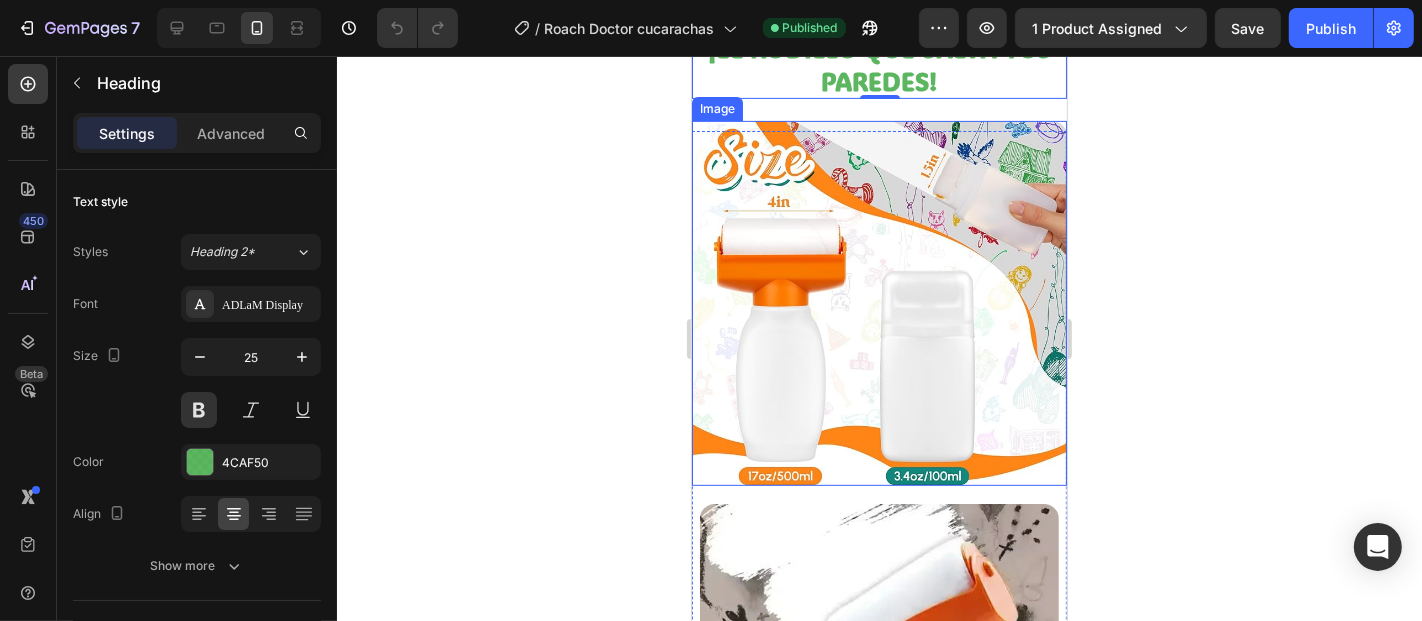 click at bounding box center [878, 302] 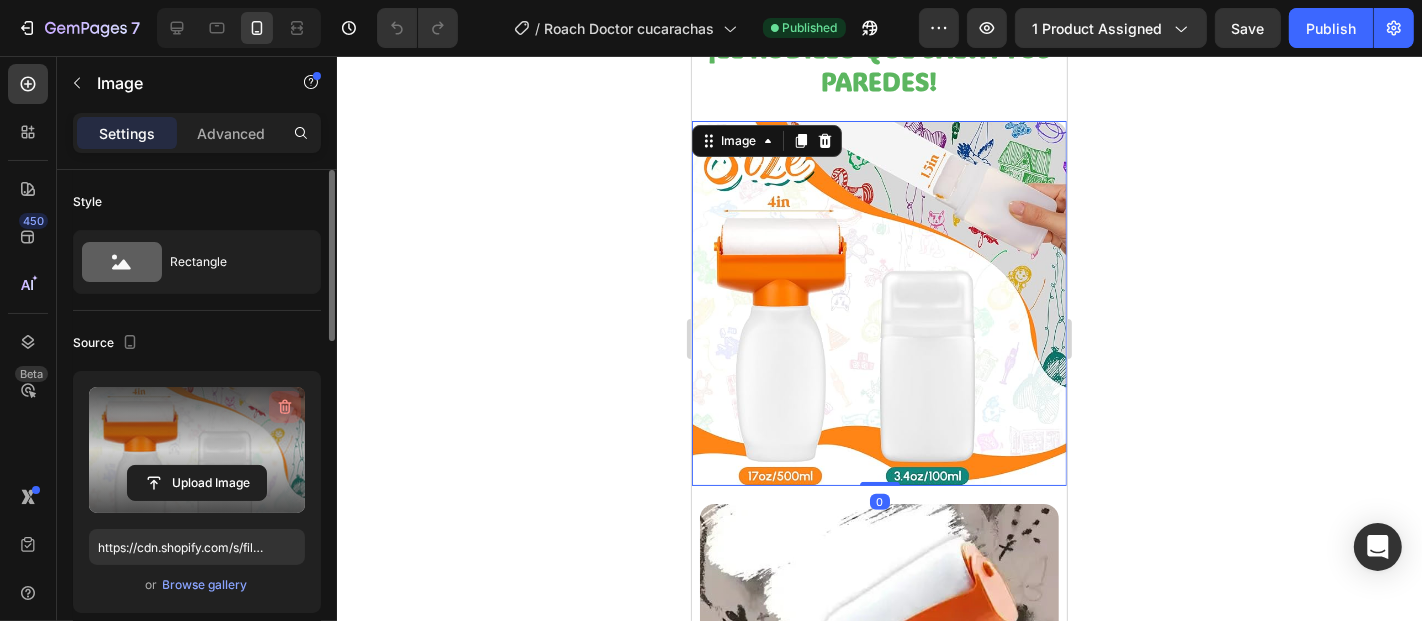click 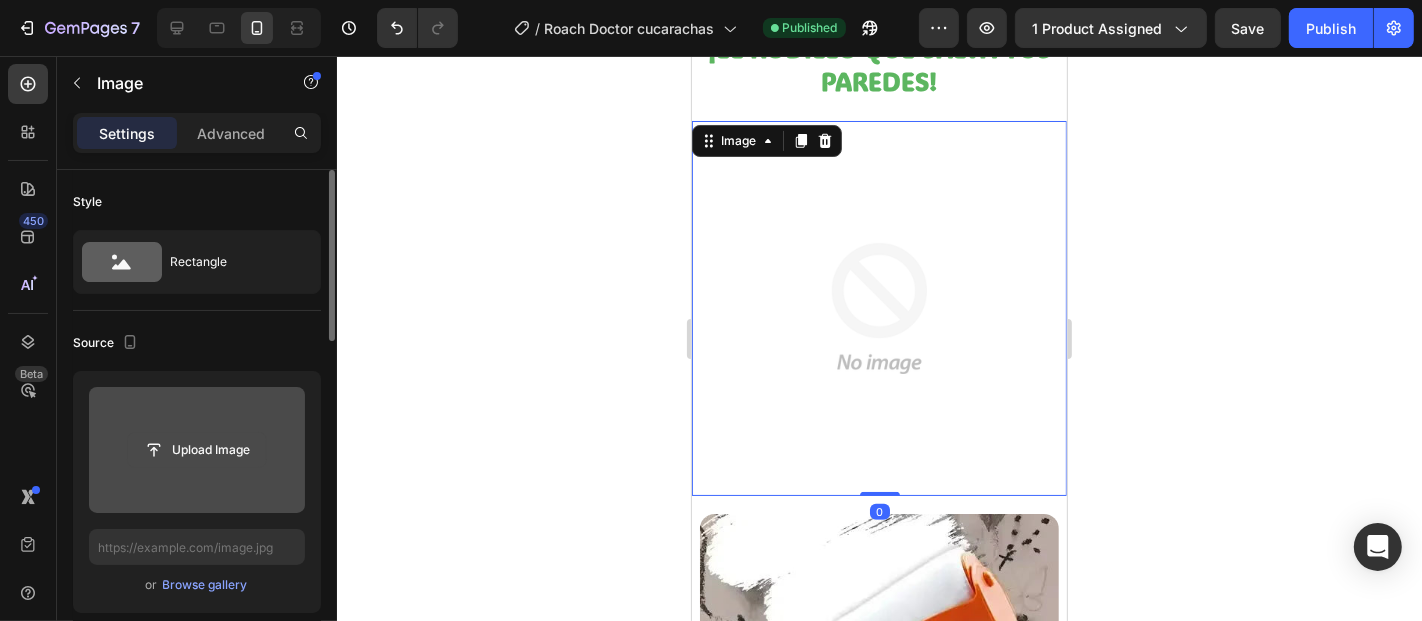 click 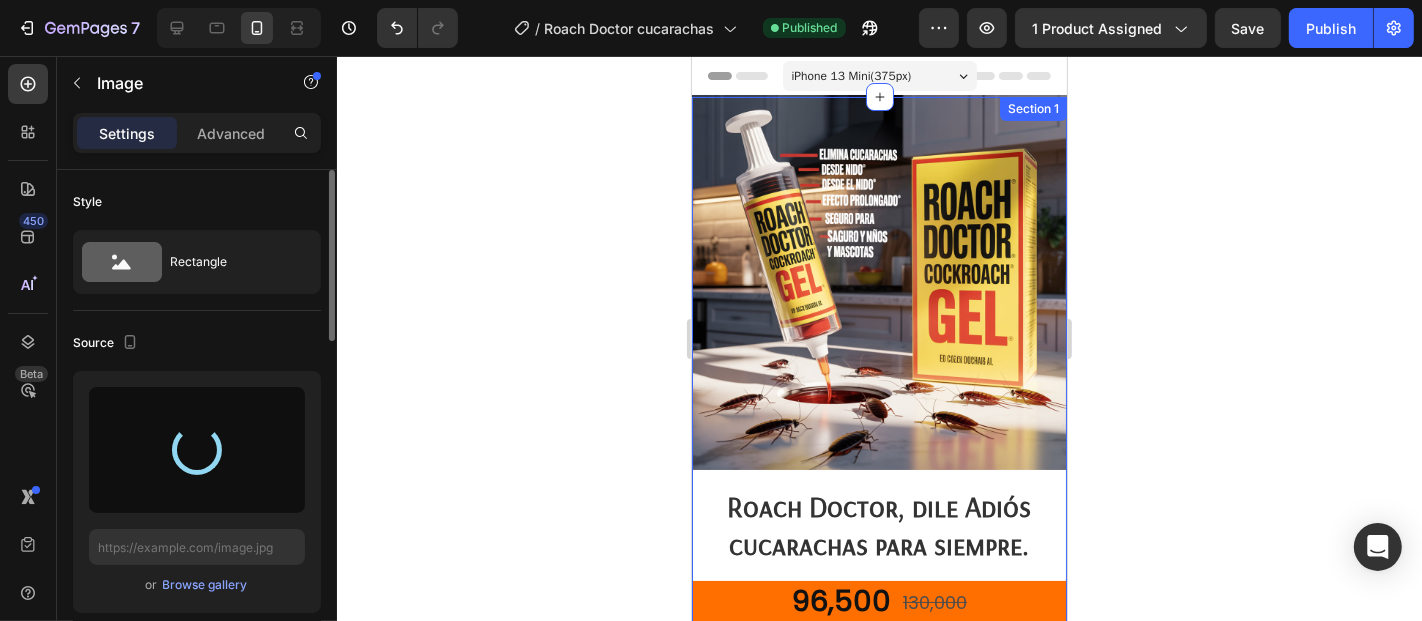 scroll, scrollTop: 444, scrollLeft: 0, axis: vertical 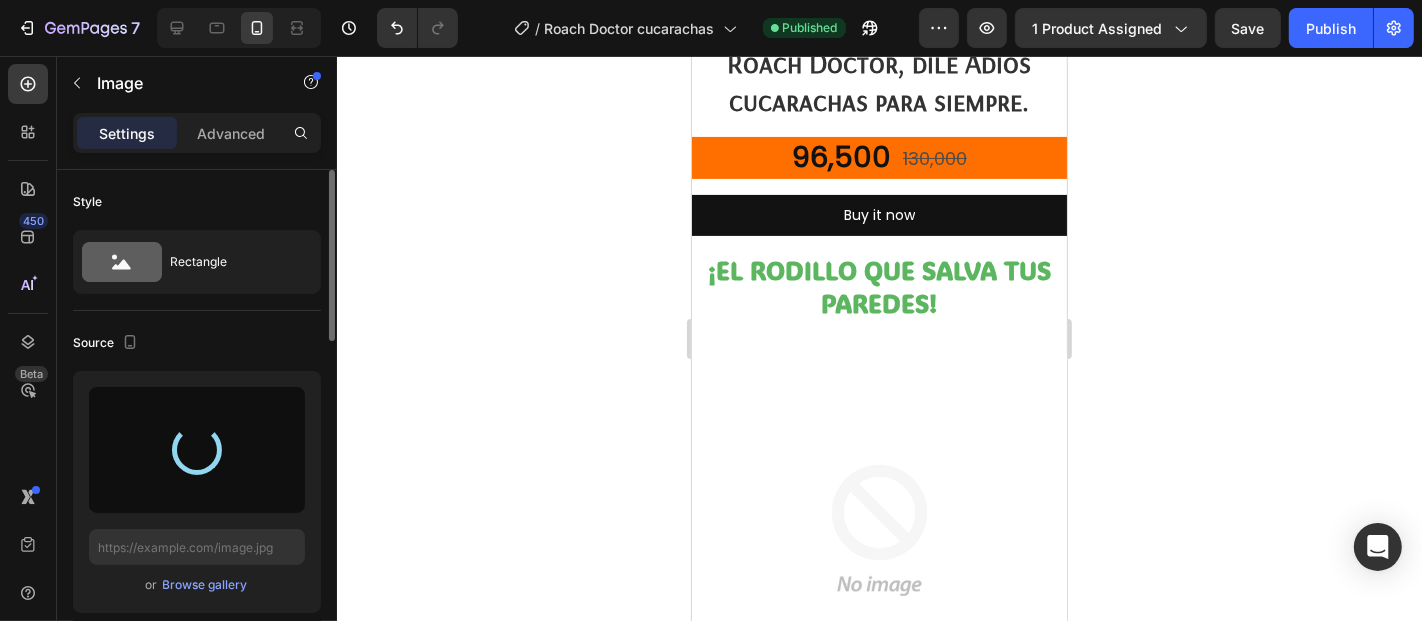 type on "https://cdn.shopify.com/s/files/1/0802/2258/5137/files/gempages_514577956190815047-9858d9e1-c435-4d2e-ab9e-1235c003daf1.jpg" 